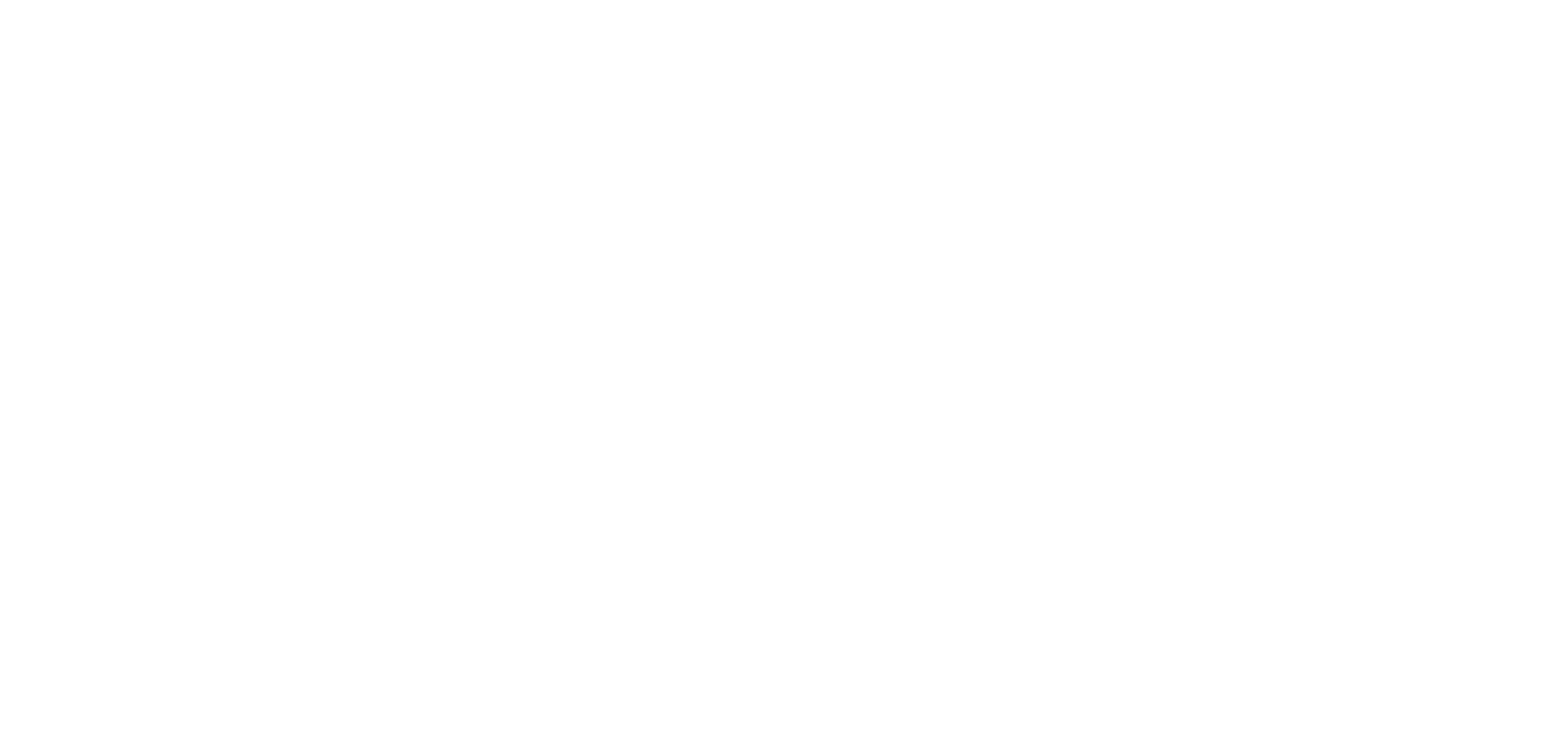 scroll, scrollTop: 0, scrollLeft: 0, axis: both 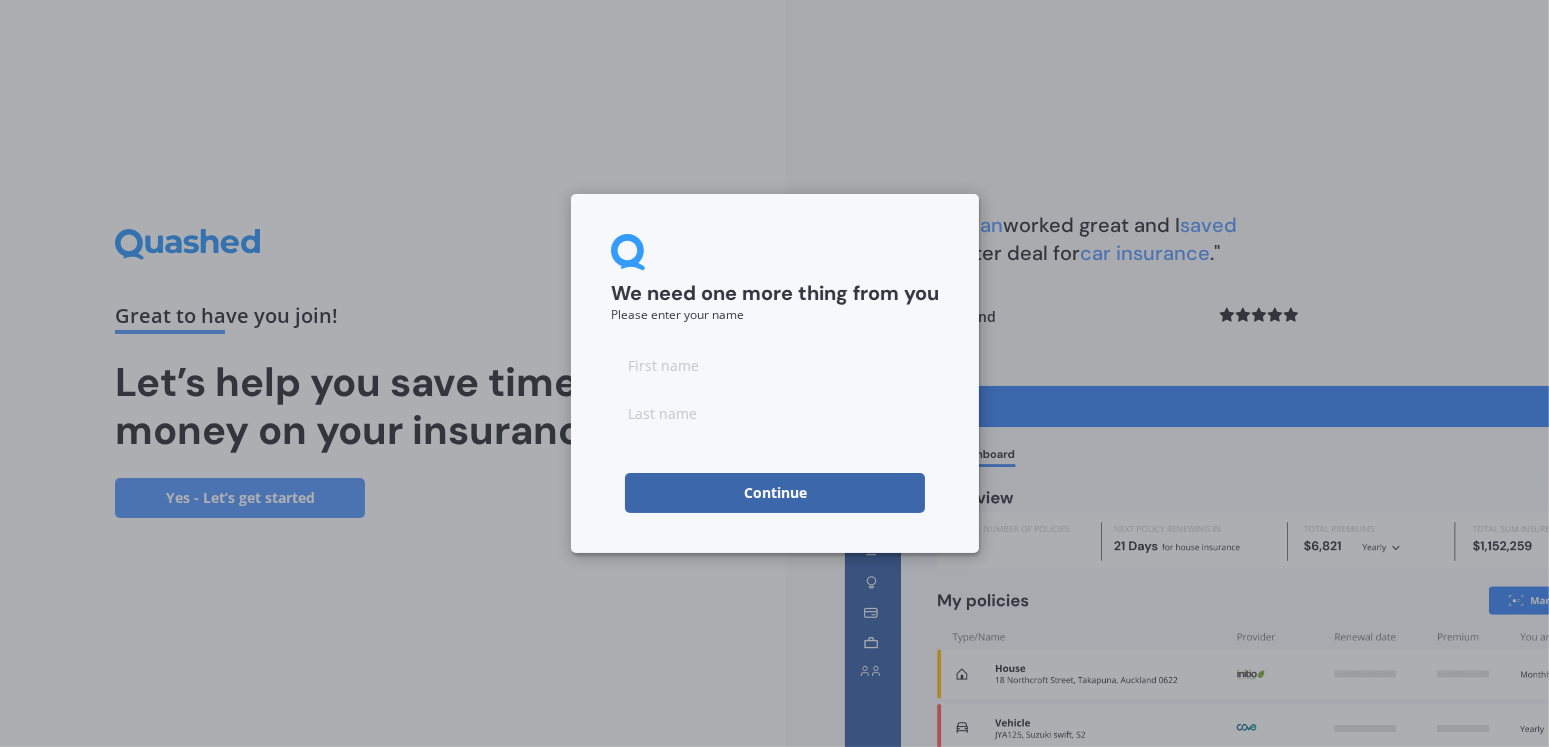 click at bounding box center (775, 365) 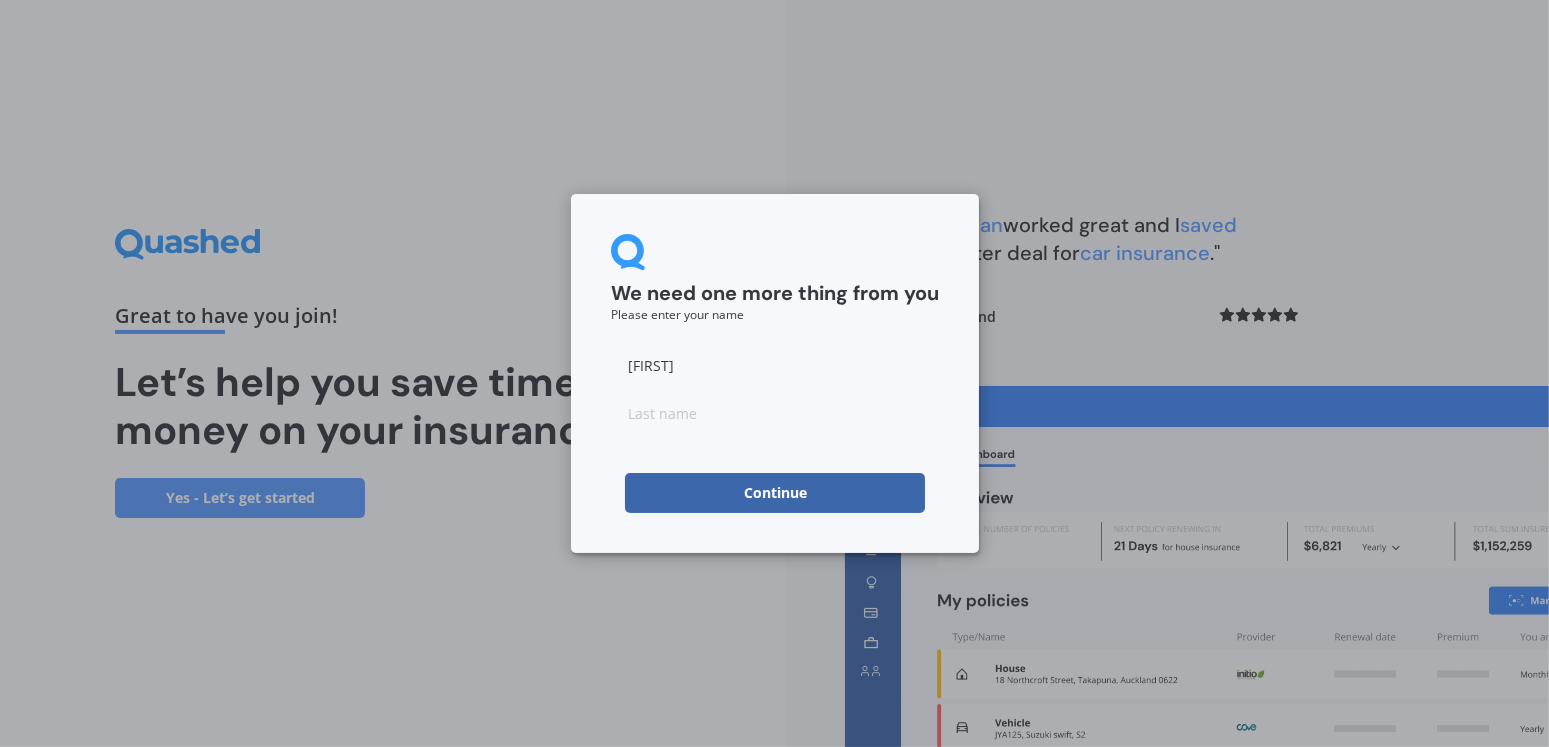 type on "[FIRST]" 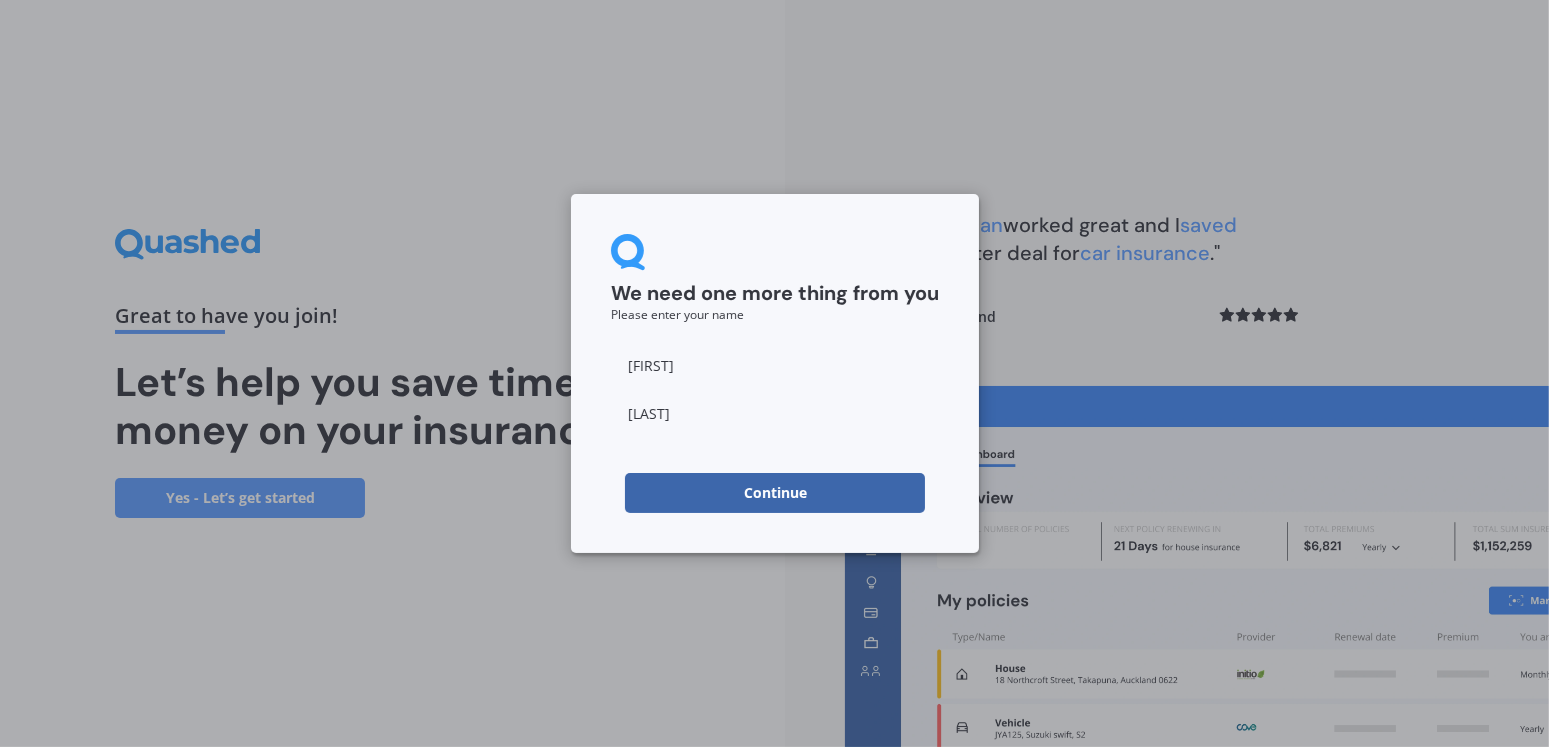 click on "Continue" at bounding box center [775, 493] 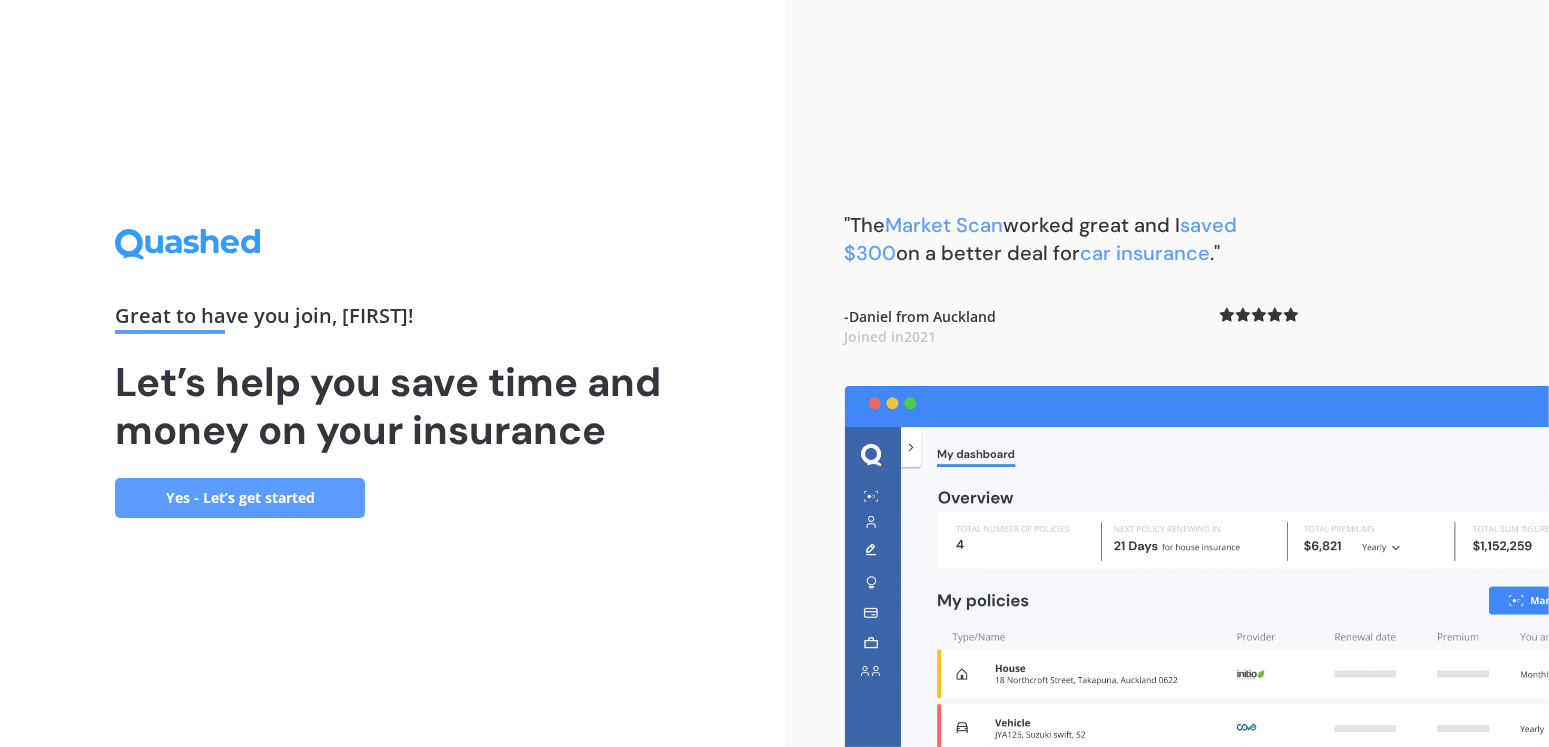 click on "Yes - Let’s get started" at bounding box center (240, 498) 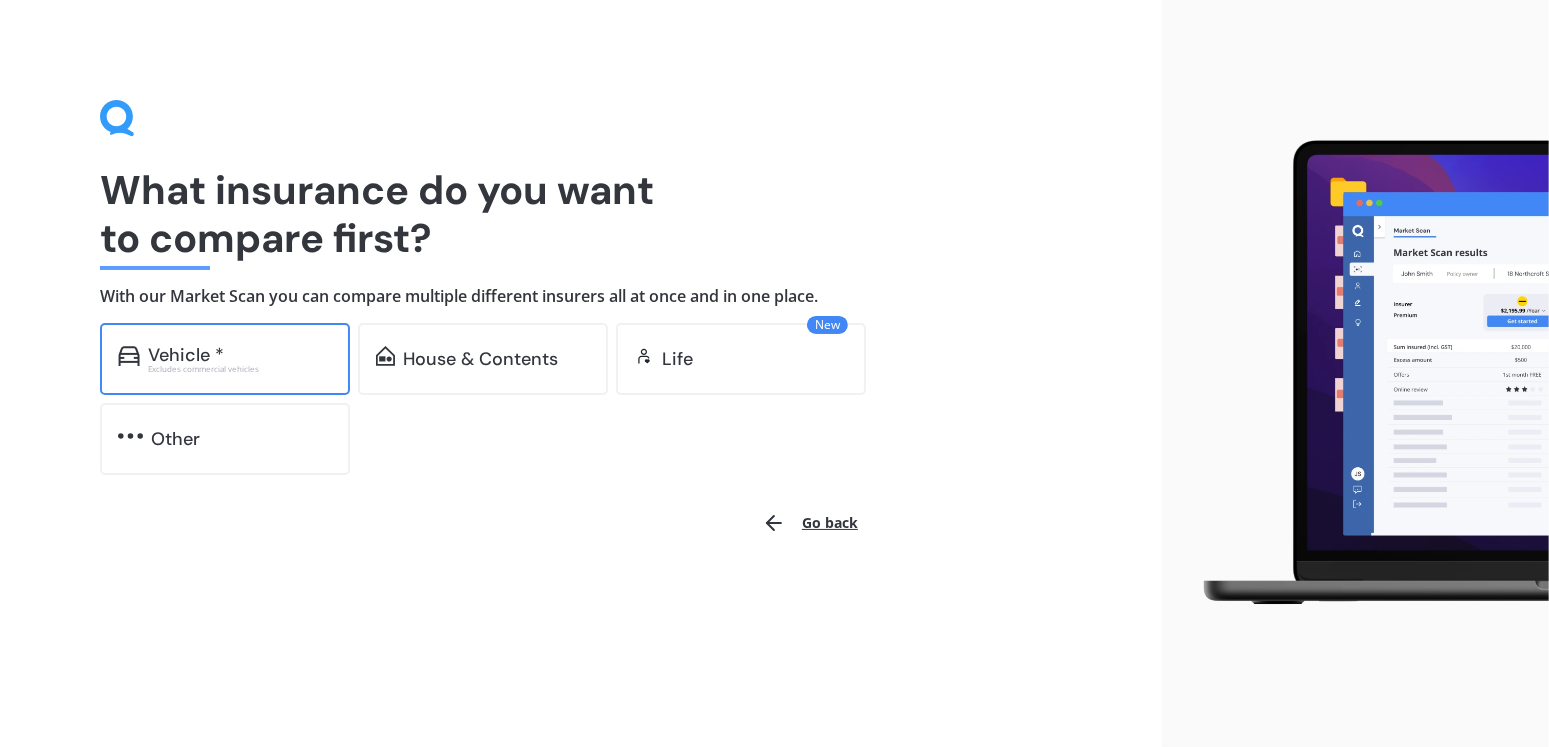 click on "Vehicle *" at bounding box center (186, 355) 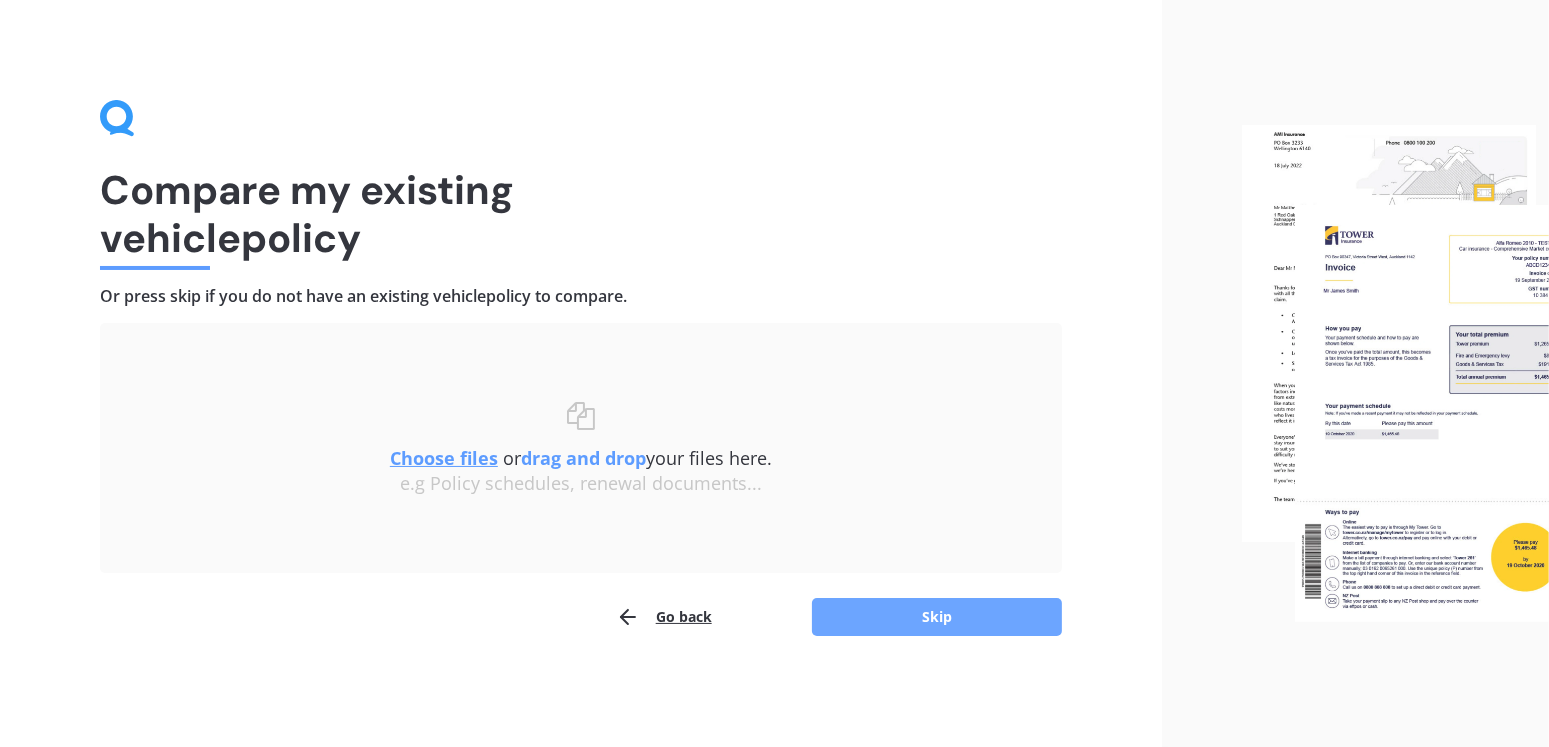 click on "Skip" at bounding box center [937, 617] 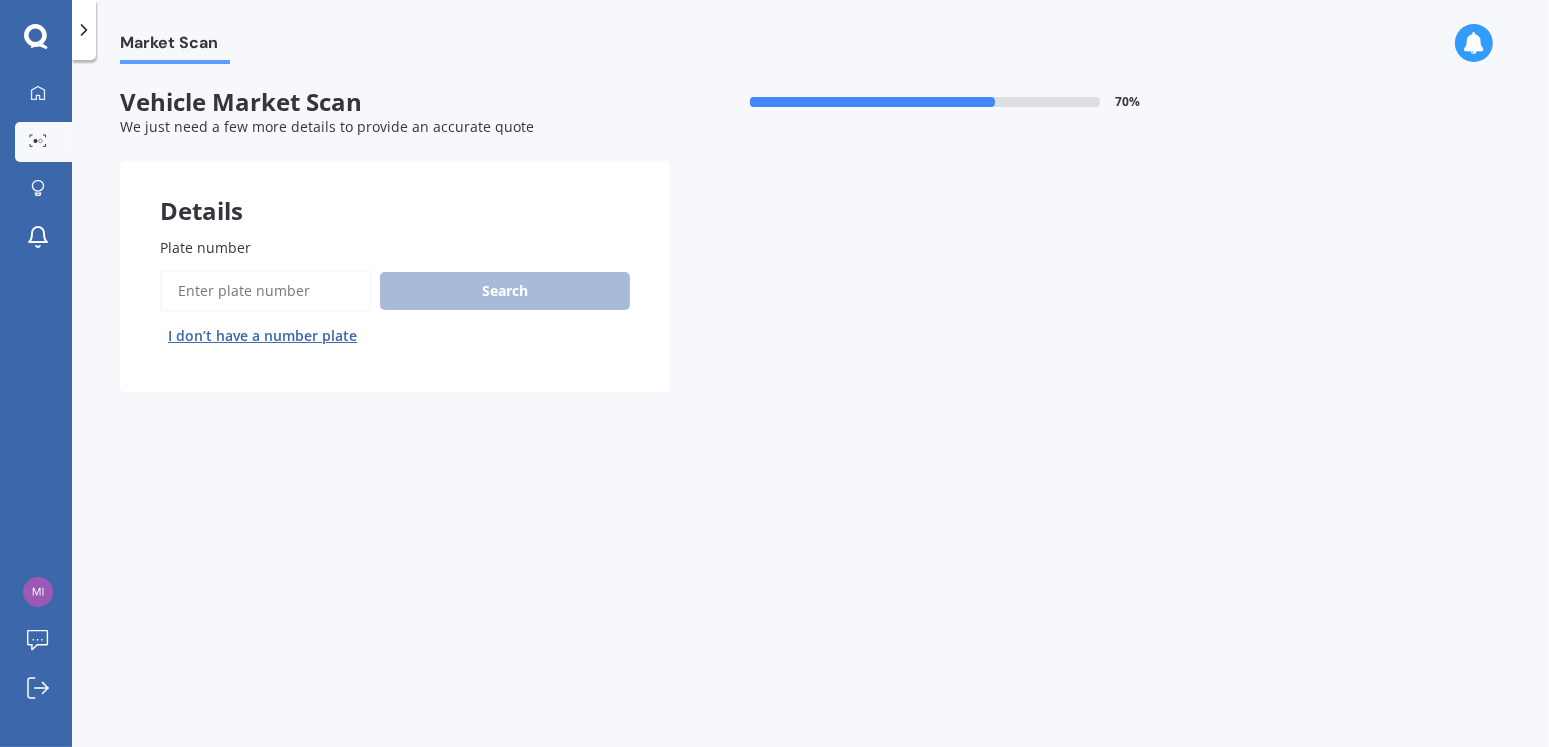 click on "Plate number" at bounding box center (266, 291) 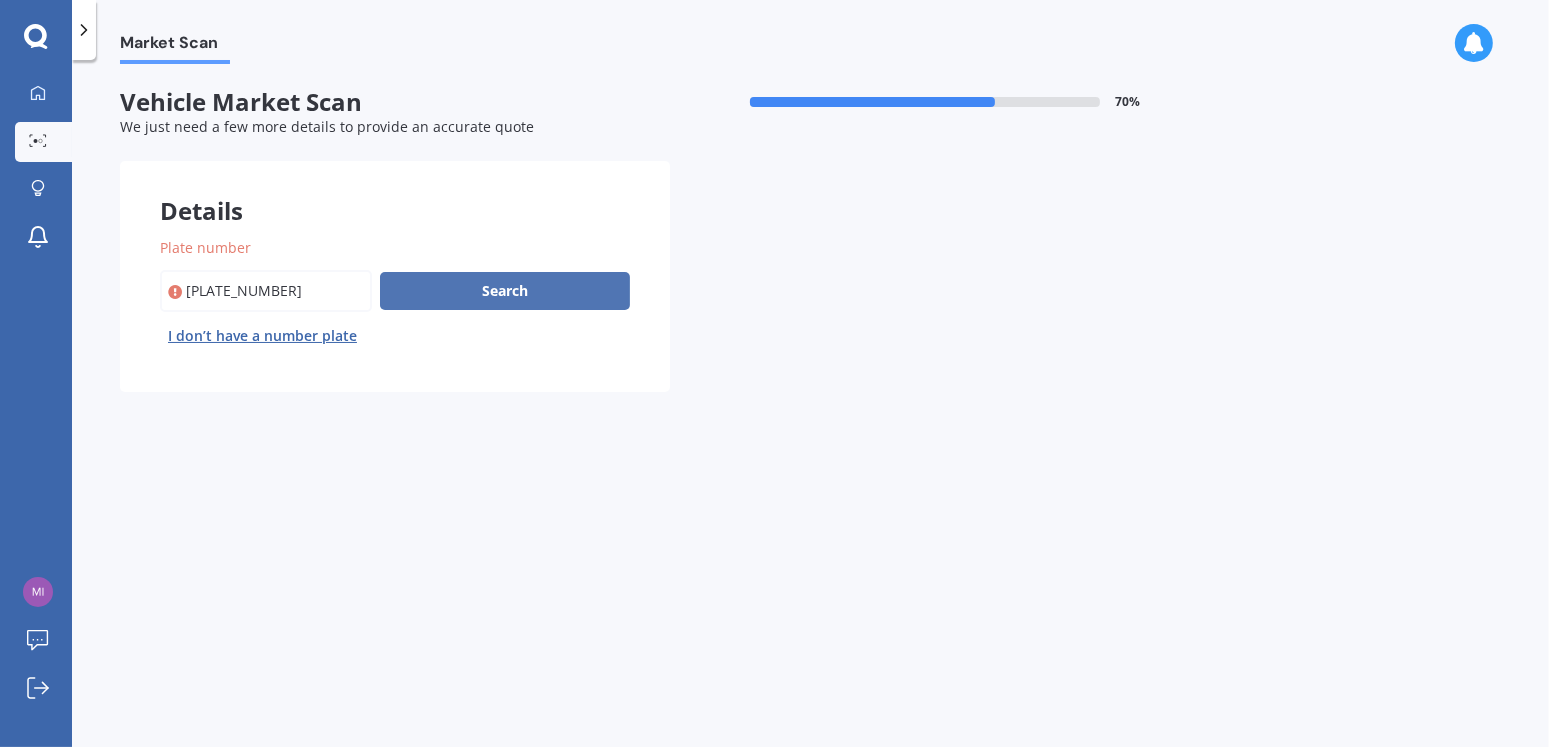 click on "Search" at bounding box center [505, 291] 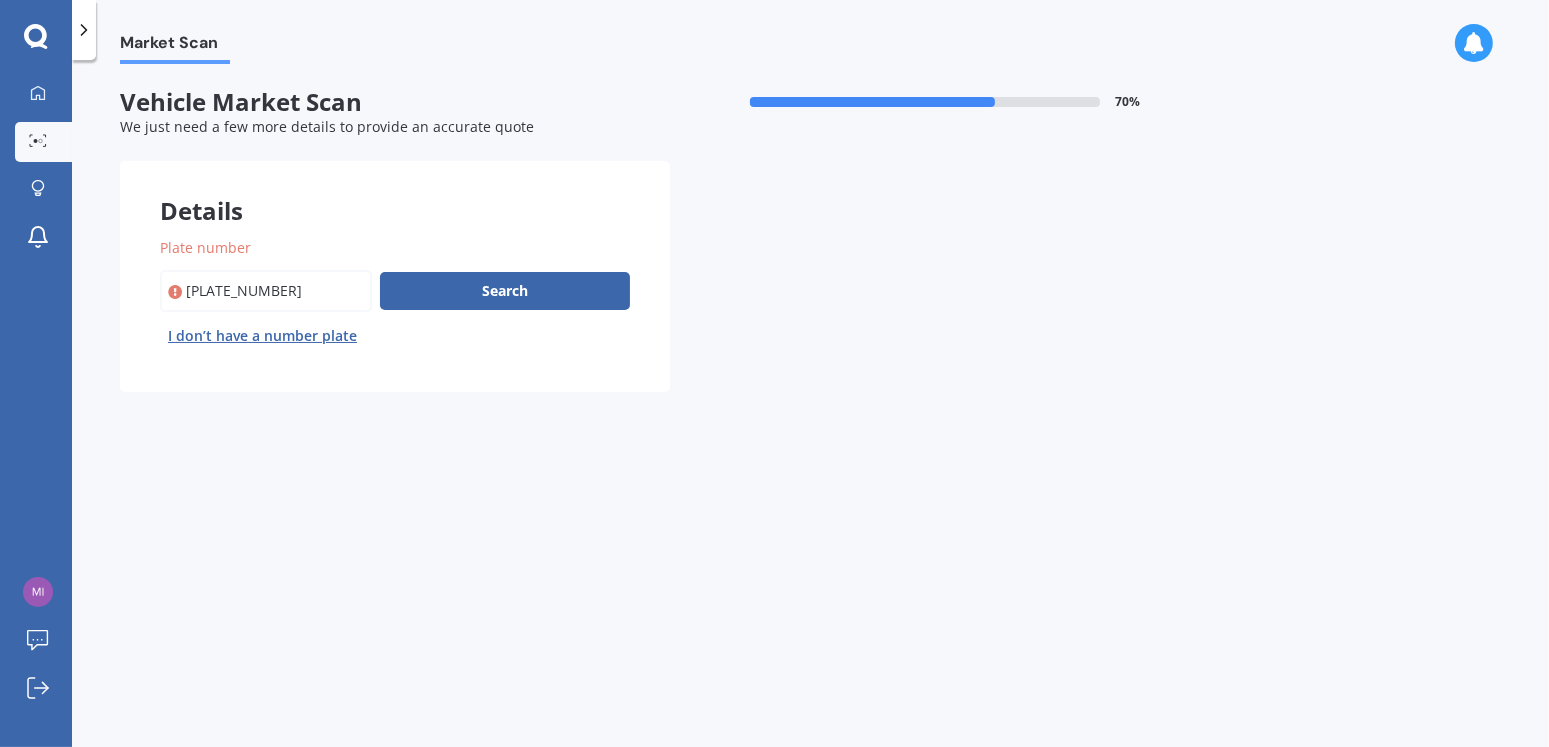 click on "Plate number" at bounding box center (266, 291) 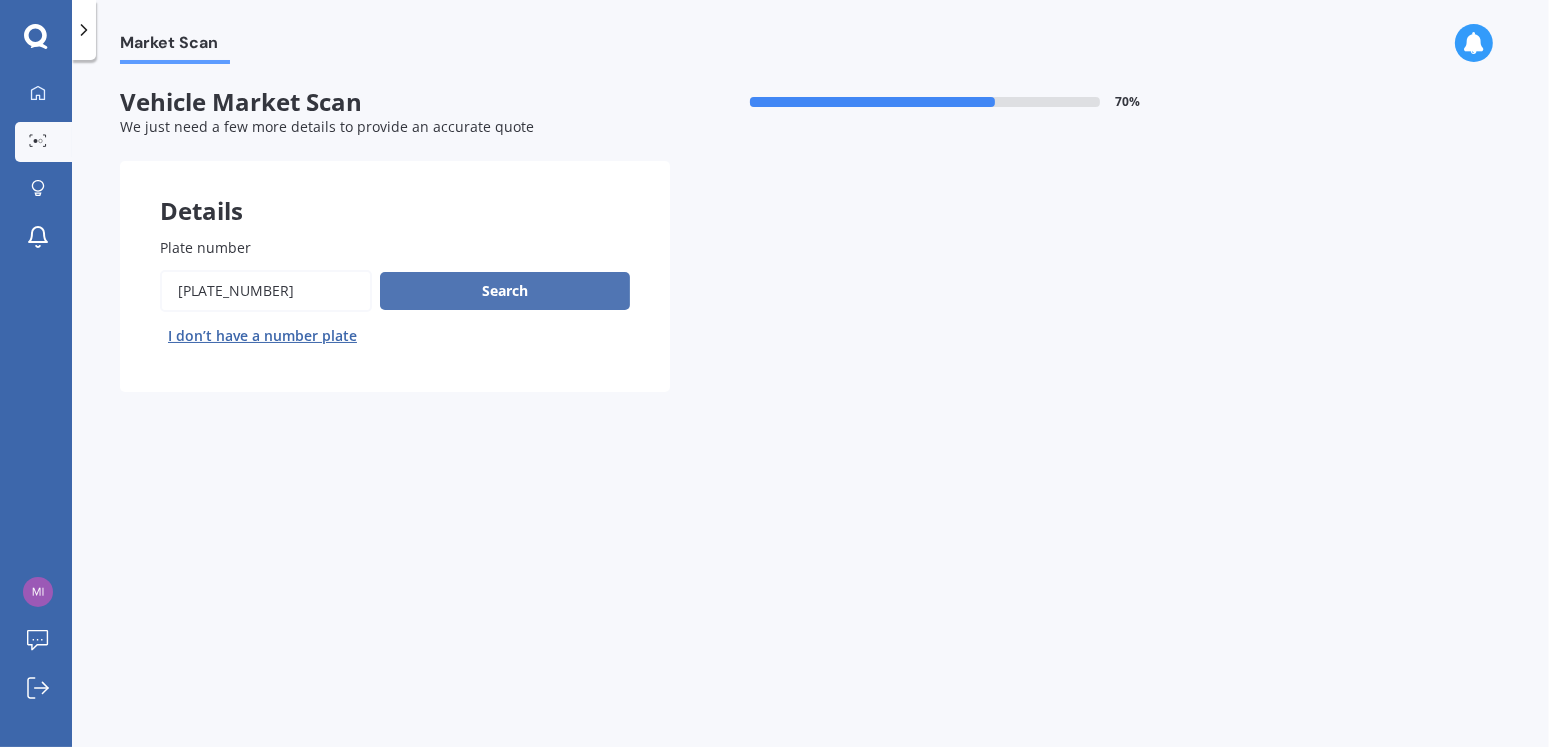 type on "[PLATE_NUMBER]" 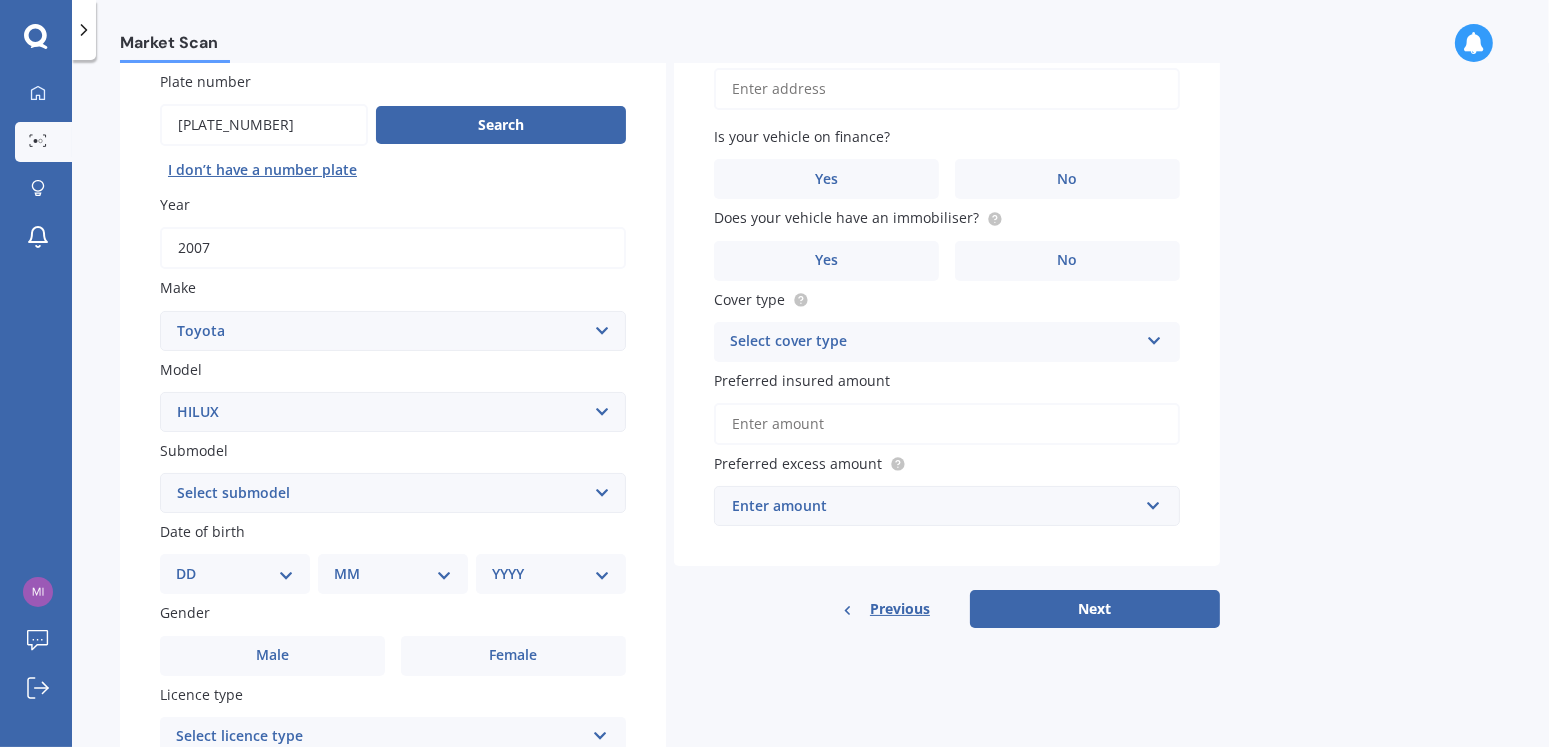 scroll, scrollTop: 333, scrollLeft: 0, axis: vertical 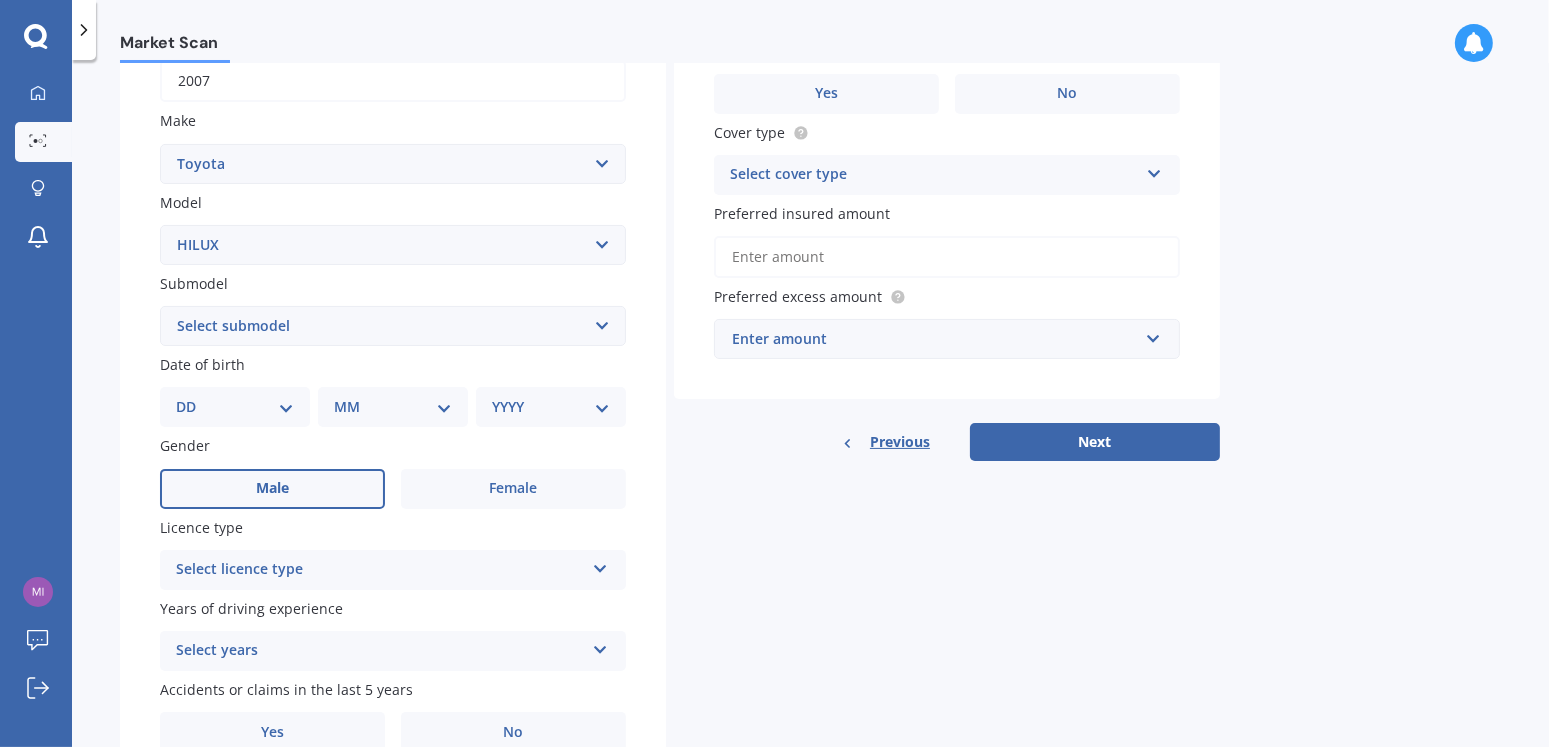 click on "Male" at bounding box center [272, 488] 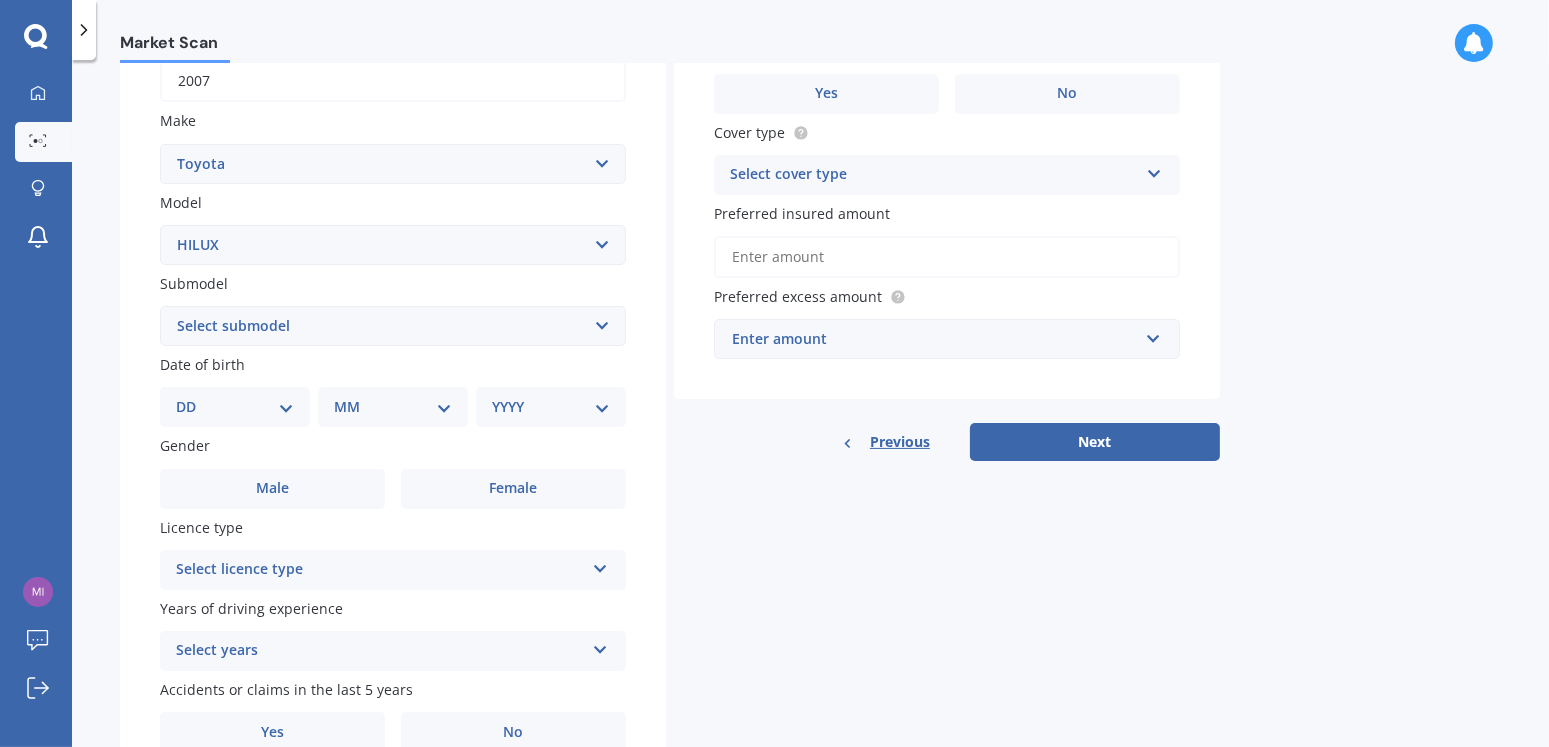 click at bounding box center [600, 565] 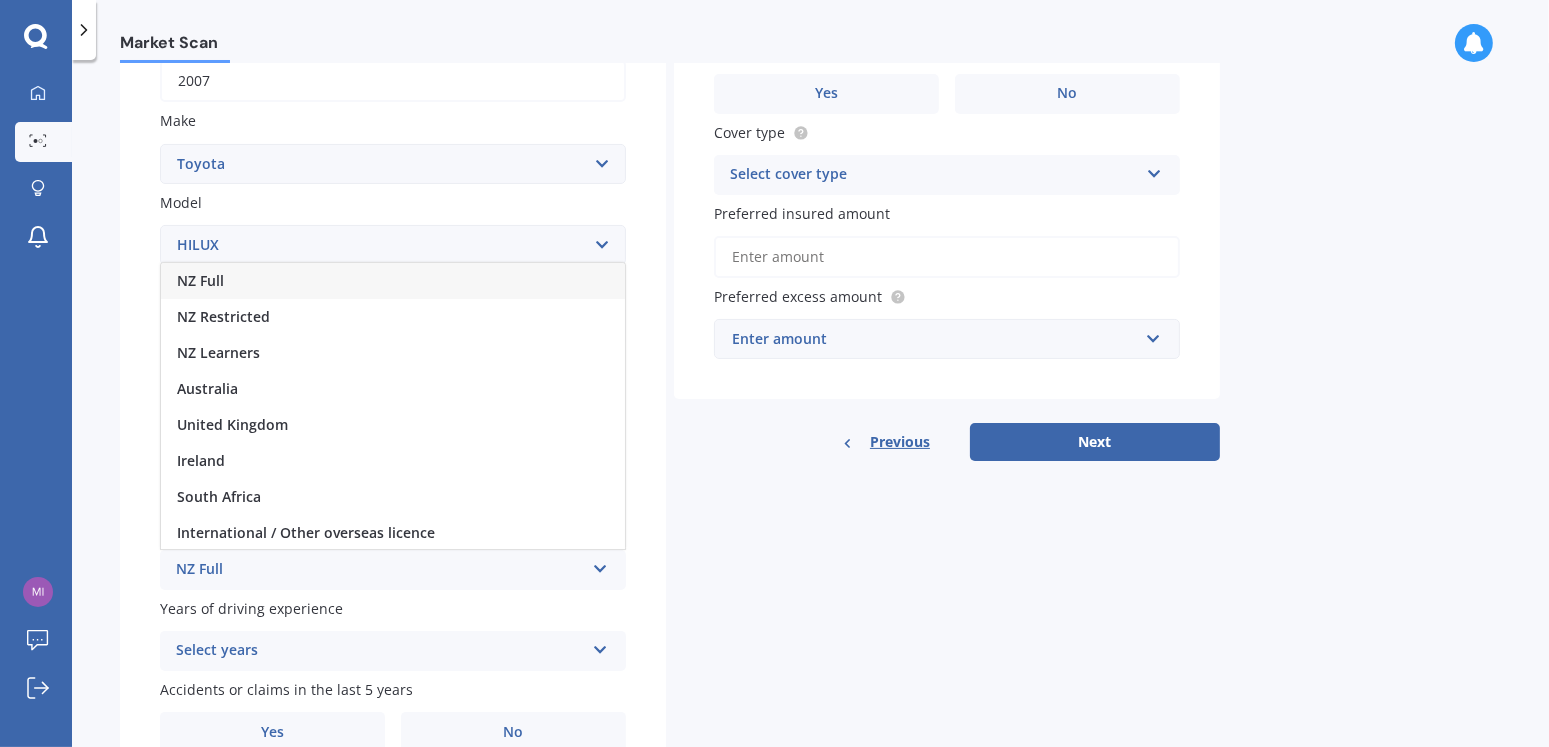 click on "NZ Full" at bounding box center (200, 280) 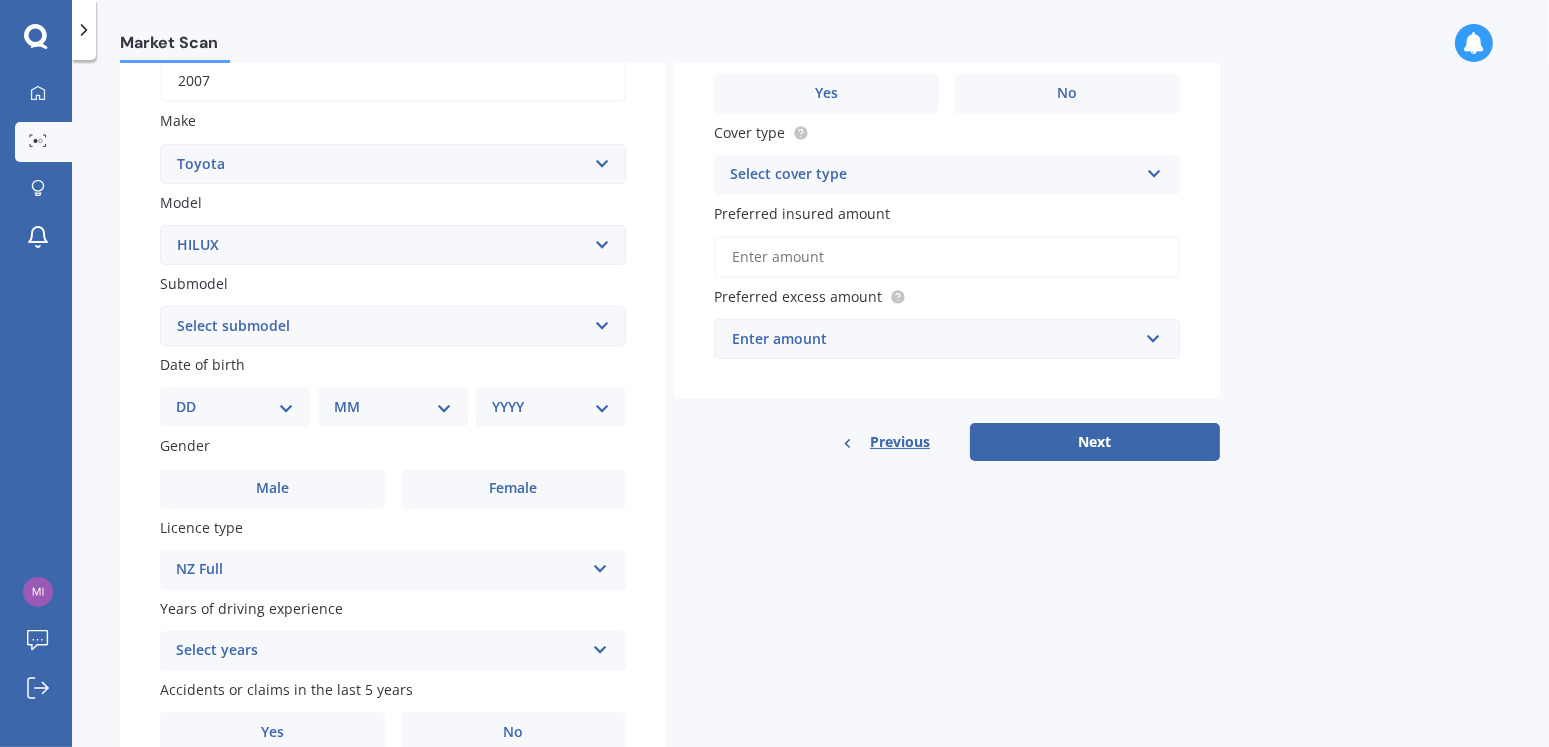 click at bounding box center (600, 565) 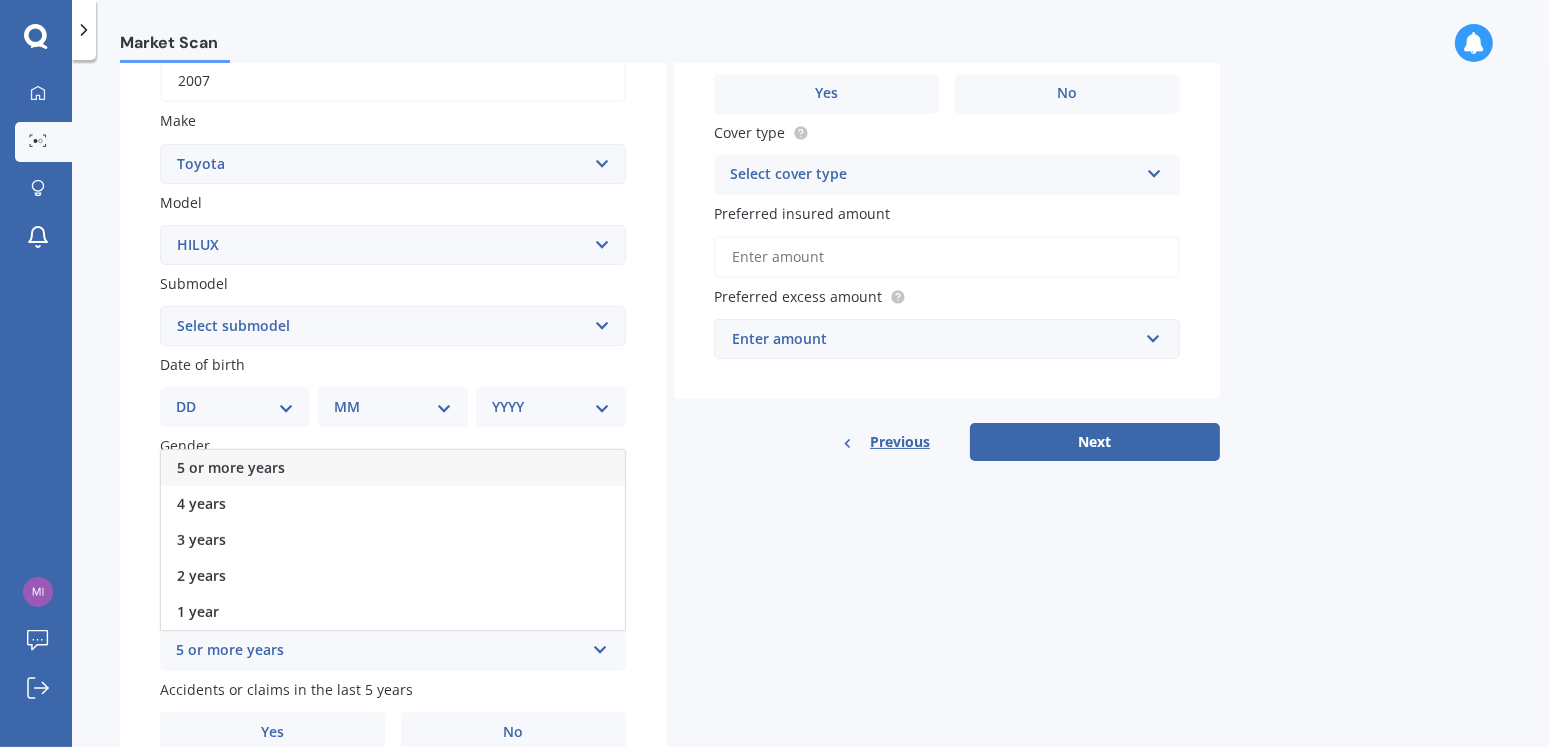 drag, startPoint x: 195, startPoint y: 464, endPoint x: 402, endPoint y: 538, distance: 219.82948 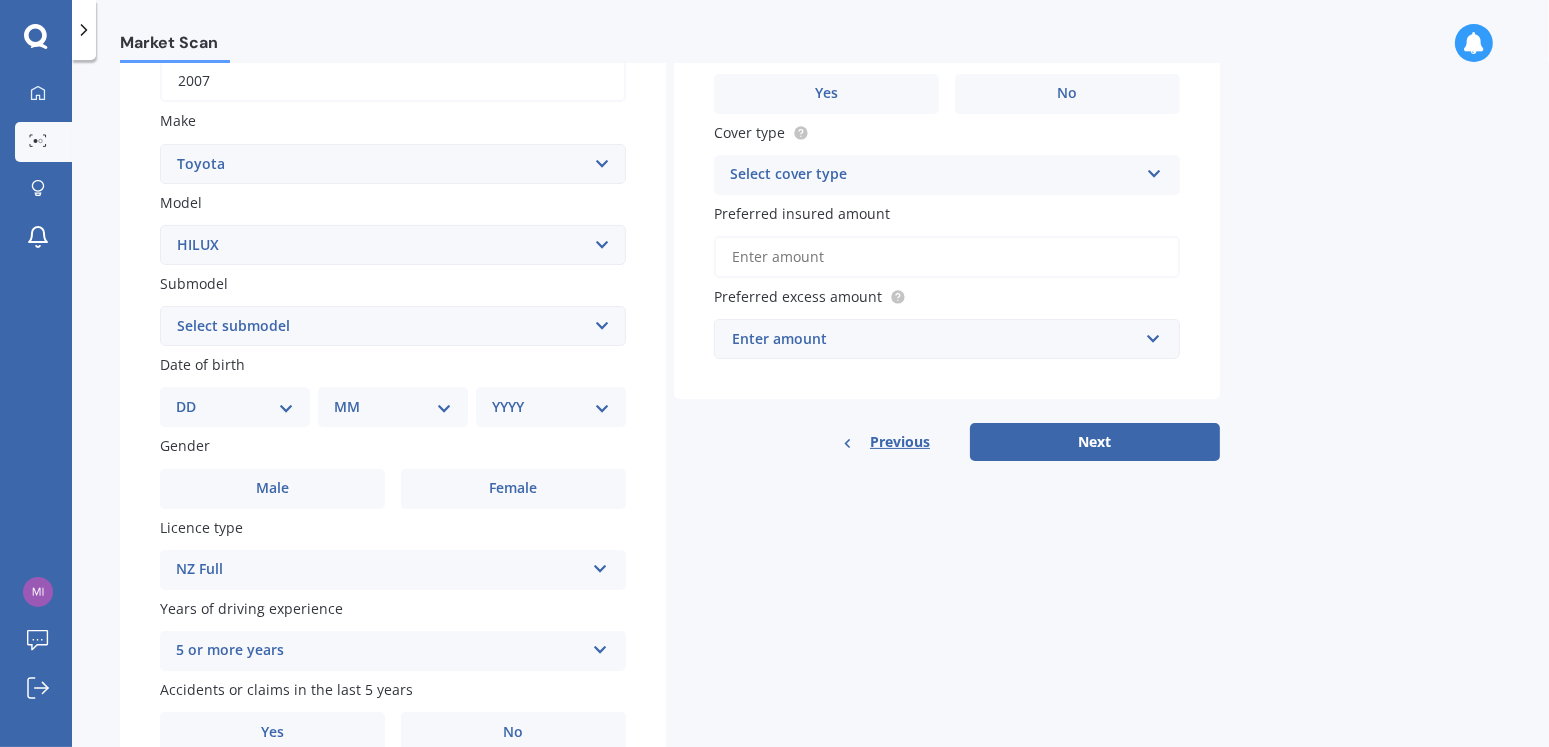 scroll, scrollTop: 431, scrollLeft: 0, axis: vertical 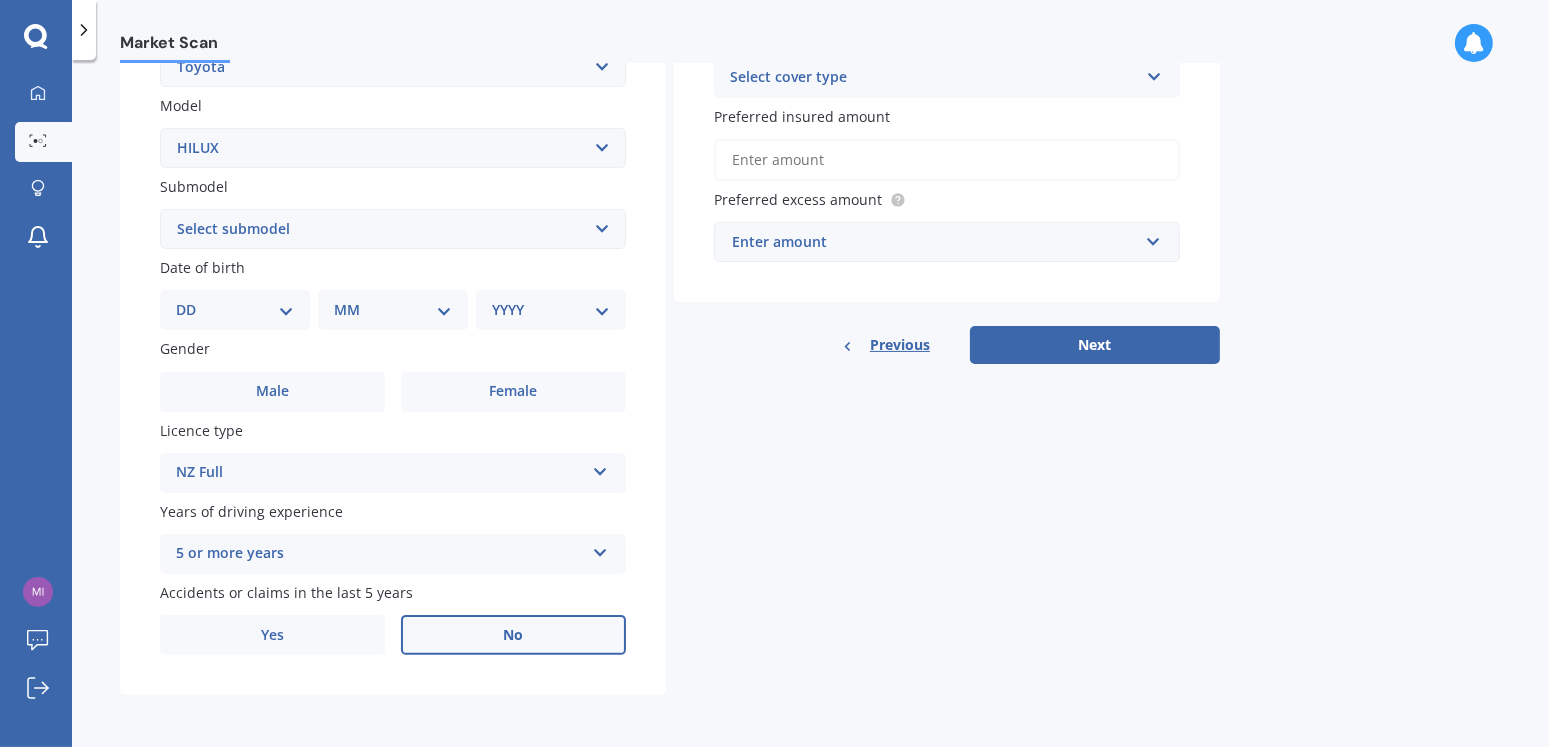 drag, startPoint x: 512, startPoint y: 637, endPoint x: 537, endPoint y: 646, distance: 26.57066 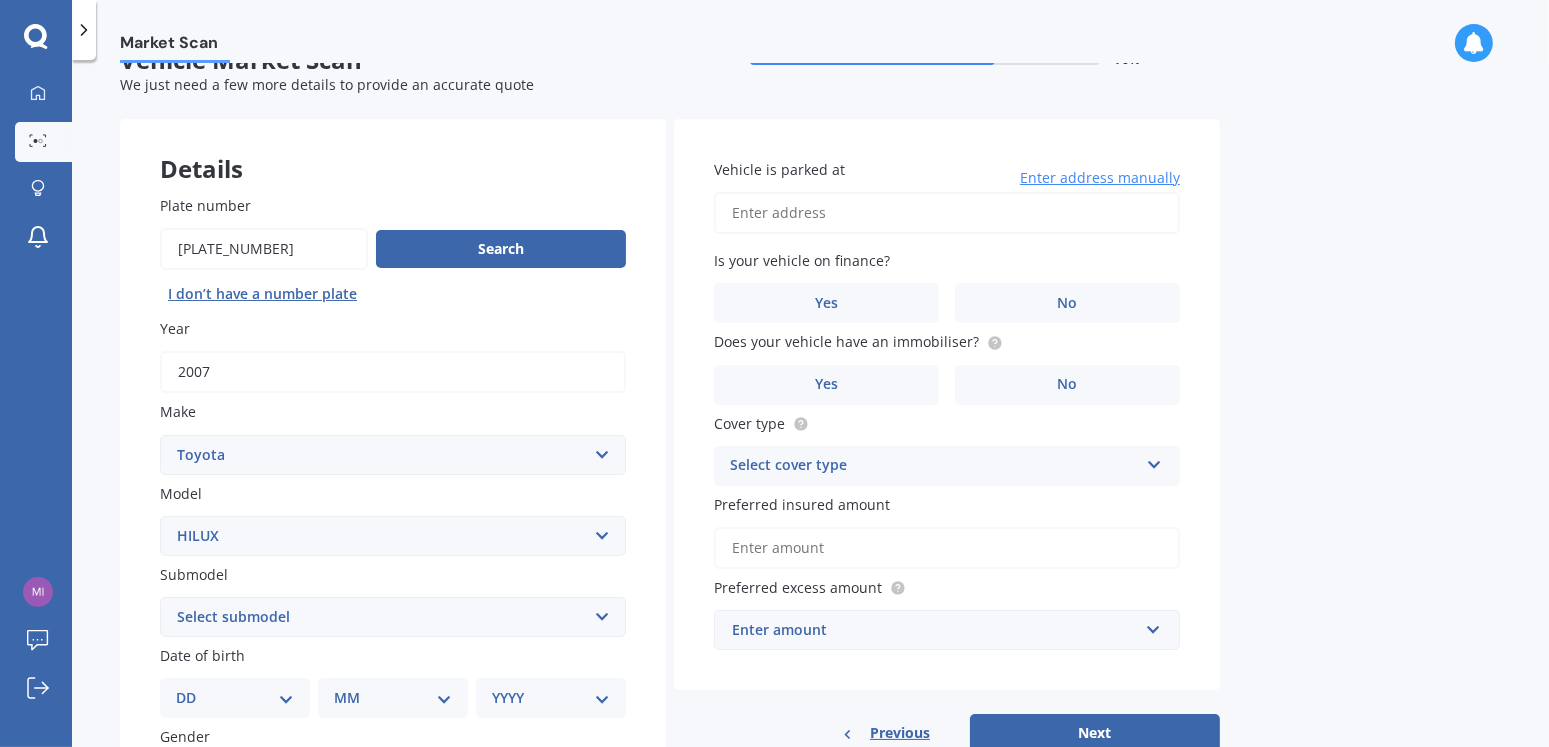 scroll, scrollTop: 0, scrollLeft: 0, axis: both 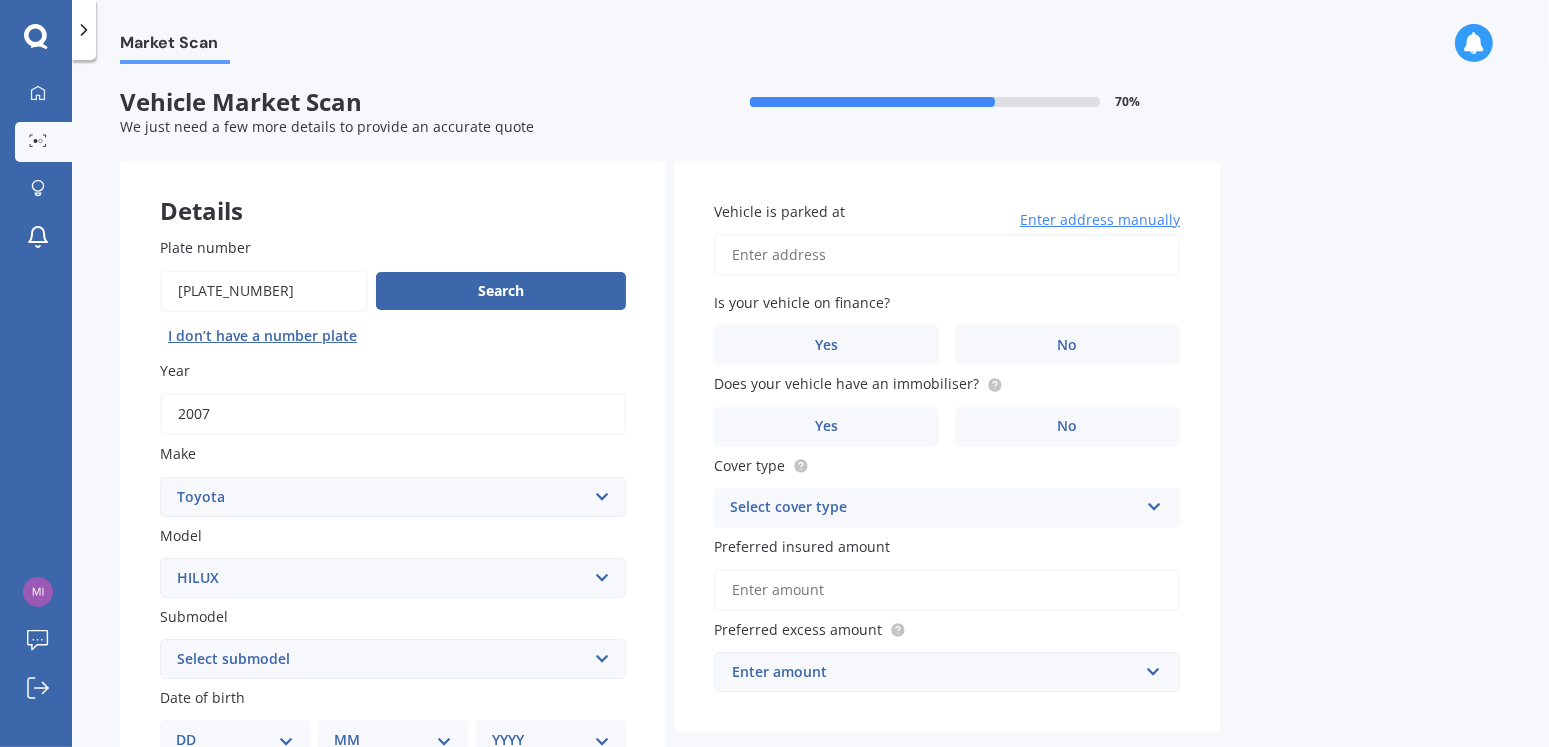 click on "Vehicle is parked at" at bounding box center [947, 255] 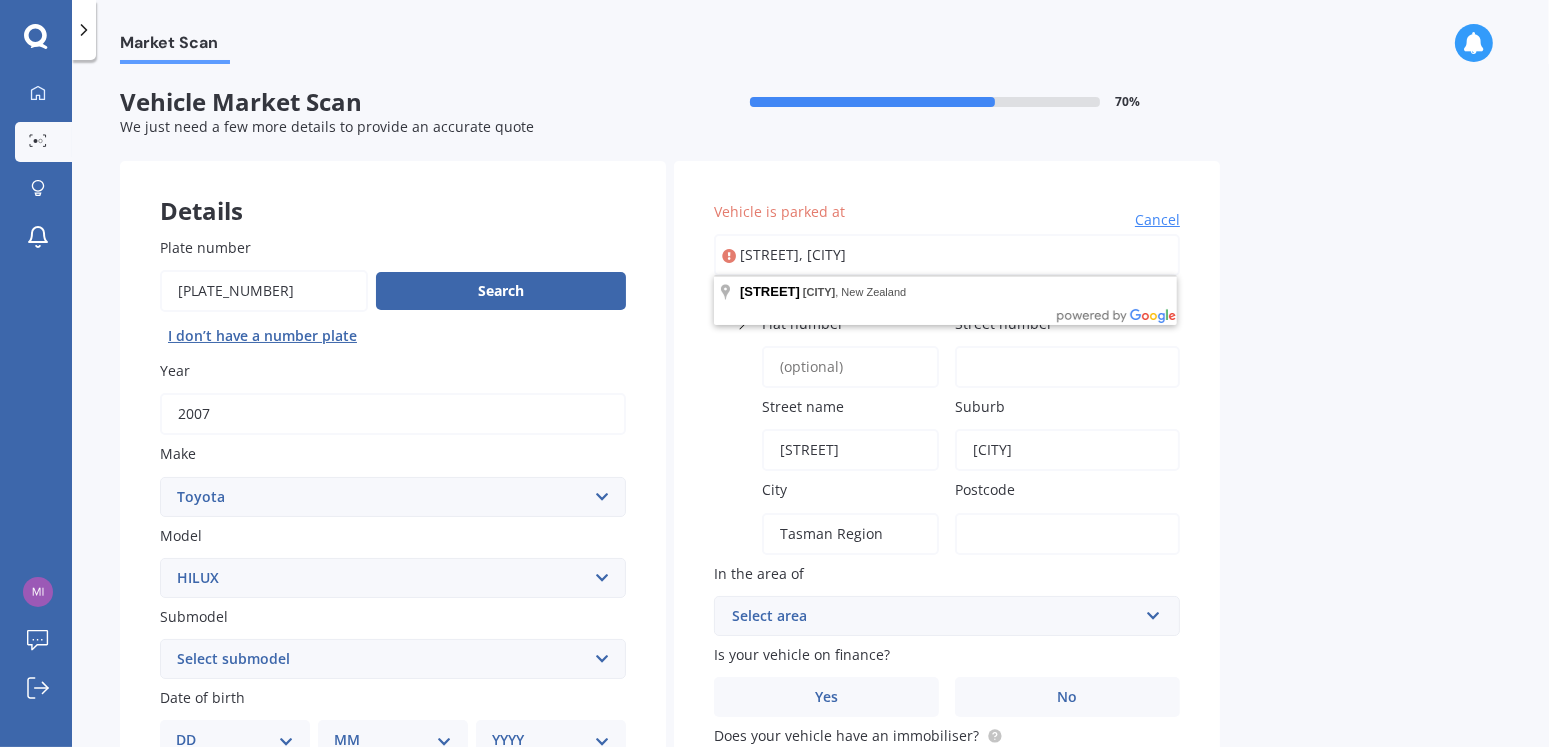 click on "Plate number Search I don’t have a number plate Year 2007 Make Select make AC ALFA ROMEO ASTON MARTIN AUDI AUSTIN BEDFORD Bentley BMW BYD CADILLAC CAN-AM CHERY CHEVROLET CHRYSLER Citroen CRUISEAIR CUPRA DAEWOO DAIHATSU DAIMLER DAMON DIAHATSU DODGE EXOCET FACTORY FIVE FERRARI FIAT Fiord FLEETWOOD FORD FOTON FRASER GEELY GENESIS GEORGIE BOY GMC GREAT WALL GWM HAVAL HILLMAN HINO HOLDEN HOLIDAY RAMBLER HONDA HUMMER HYUNDAI INFINITI ISUZU IVECO JAC JAECOO JAGUAR JEEP KGM KIA LADA LAMBORGHINI LANCIA LANDROVER LDV LEXUS LINCOLN LOTUS LUNAR M.G M.G. MAHINDRA MASERATI MAZDA MCLAREN MERCEDES AMG Mercedes Benz MERCEDES-AMG MERCURY MINI MITSUBISHI MORGAN MORRIS NEWMAR NISSAN OMODA OPEL OXFORD PEUGEOT Plymouth Polestar PONTIAC PORSCHE PROTON RAM Range Rover Rayne RENAULT ROLLS ROYCE ROVER SAAB SATURN SEAT SHELBY SKODA SMART SSANGYONG SUBARU SUZUKI TATA TESLA TIFFIN Toyota TRIUMPH TVR Vauxhall VOLKSWAGEN VOLVO WESTFIELD WINNEBAGO ZX Model Select model 4 Runner 86 Allex Allion Alphard Altezza Aqua Aristo Aurion Auris AYGO" at bounding box center [393, 661] 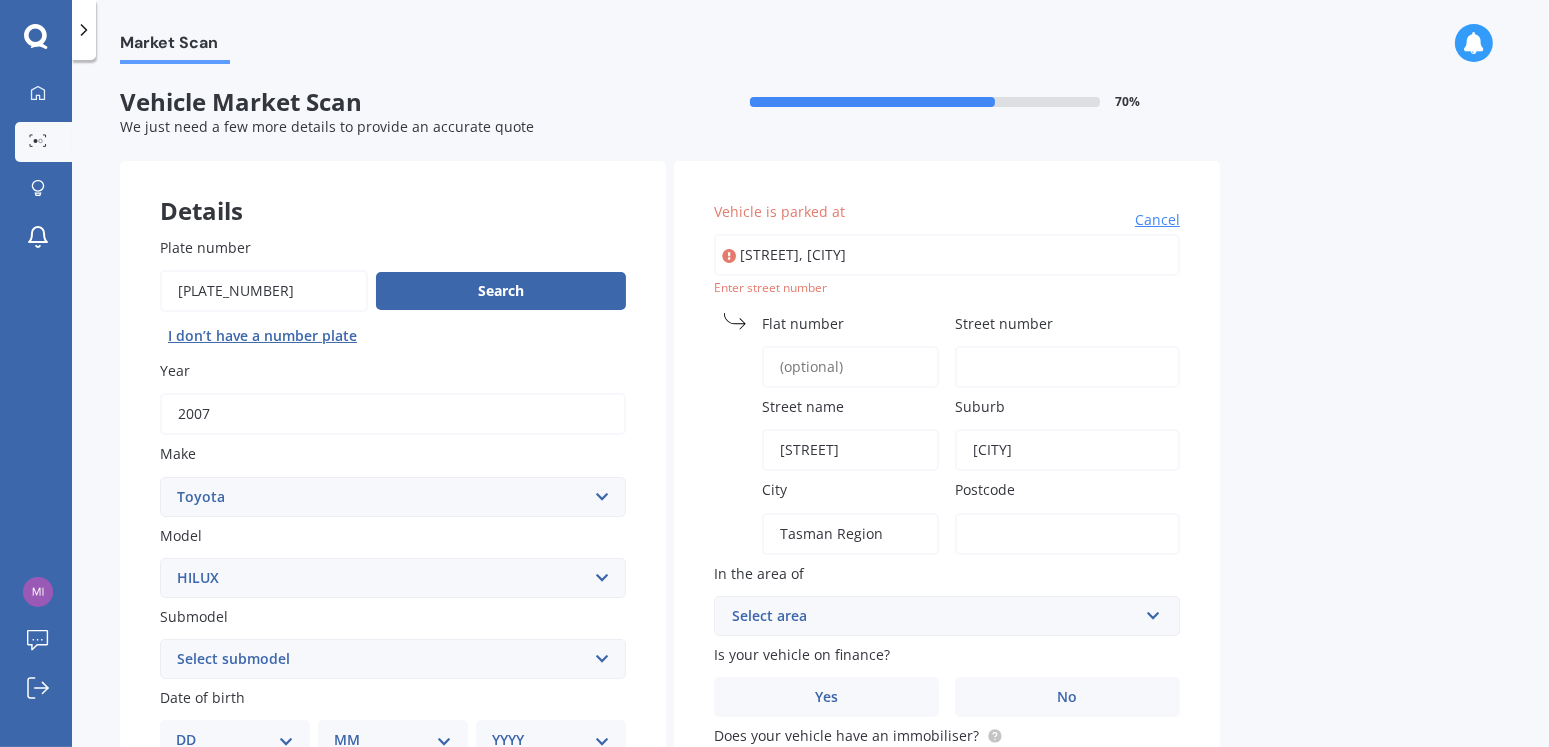 click on "[STREET], [CITY]" at bounding box center (947, 255) 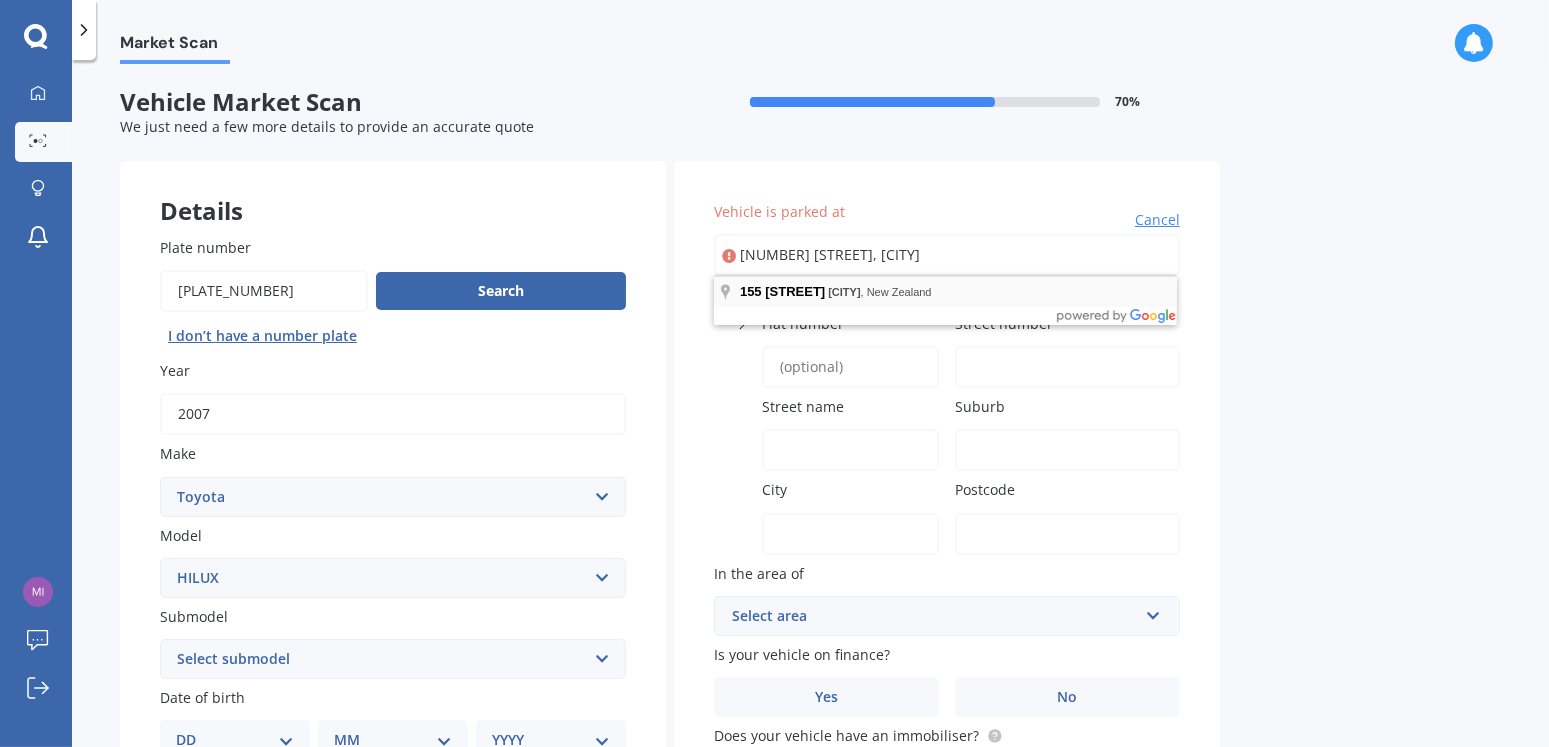 type on "[NUMBER] [STREET], [CITY]" 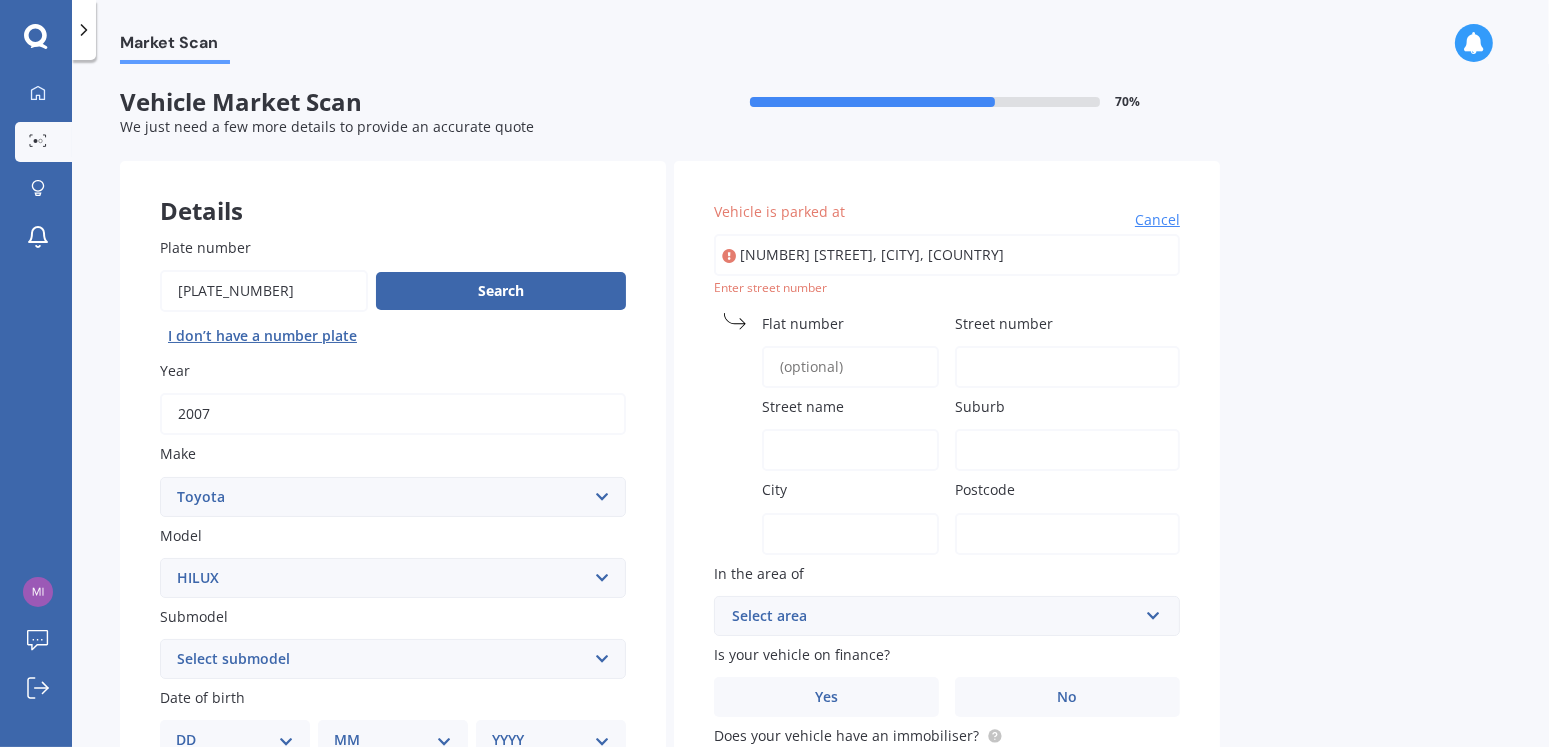 drag, startPoint x: 859, startPoint y: 293, endPoint x: 929, endPoint y: 367, distance: 101.862656 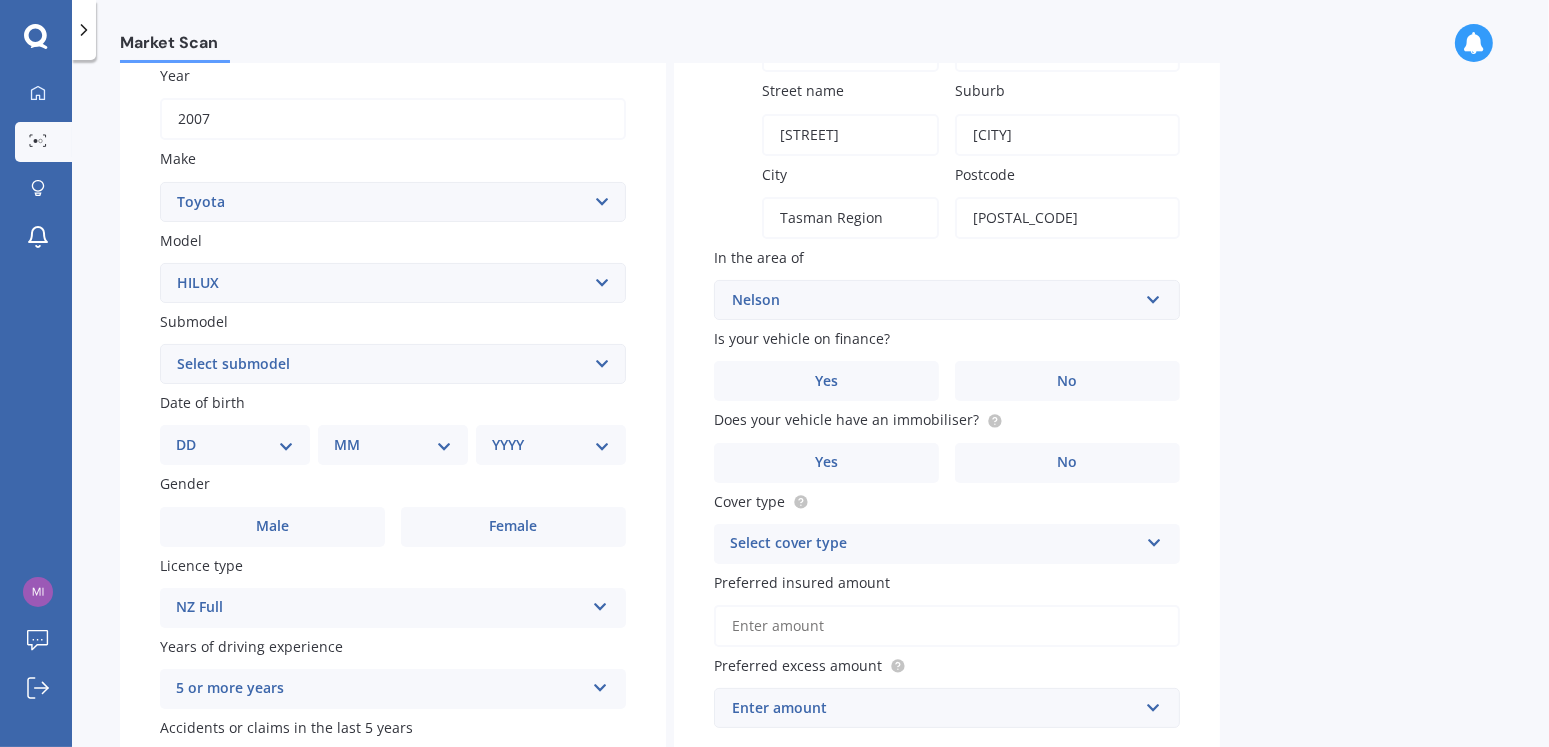 scroll, scrollTop: 333, scrollLeft: 0, axis: vertical 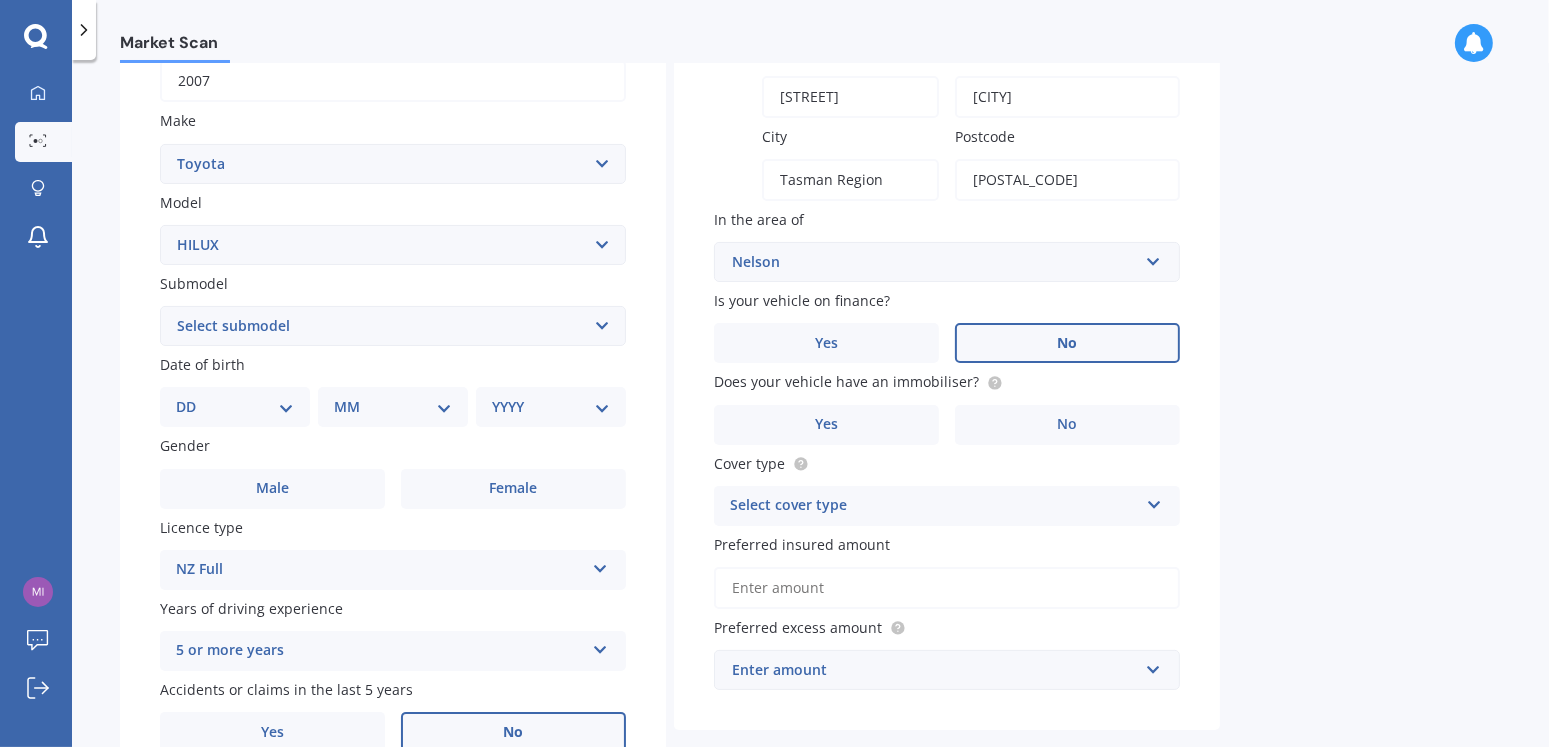 click on "No" at bounding box center [272, 488] 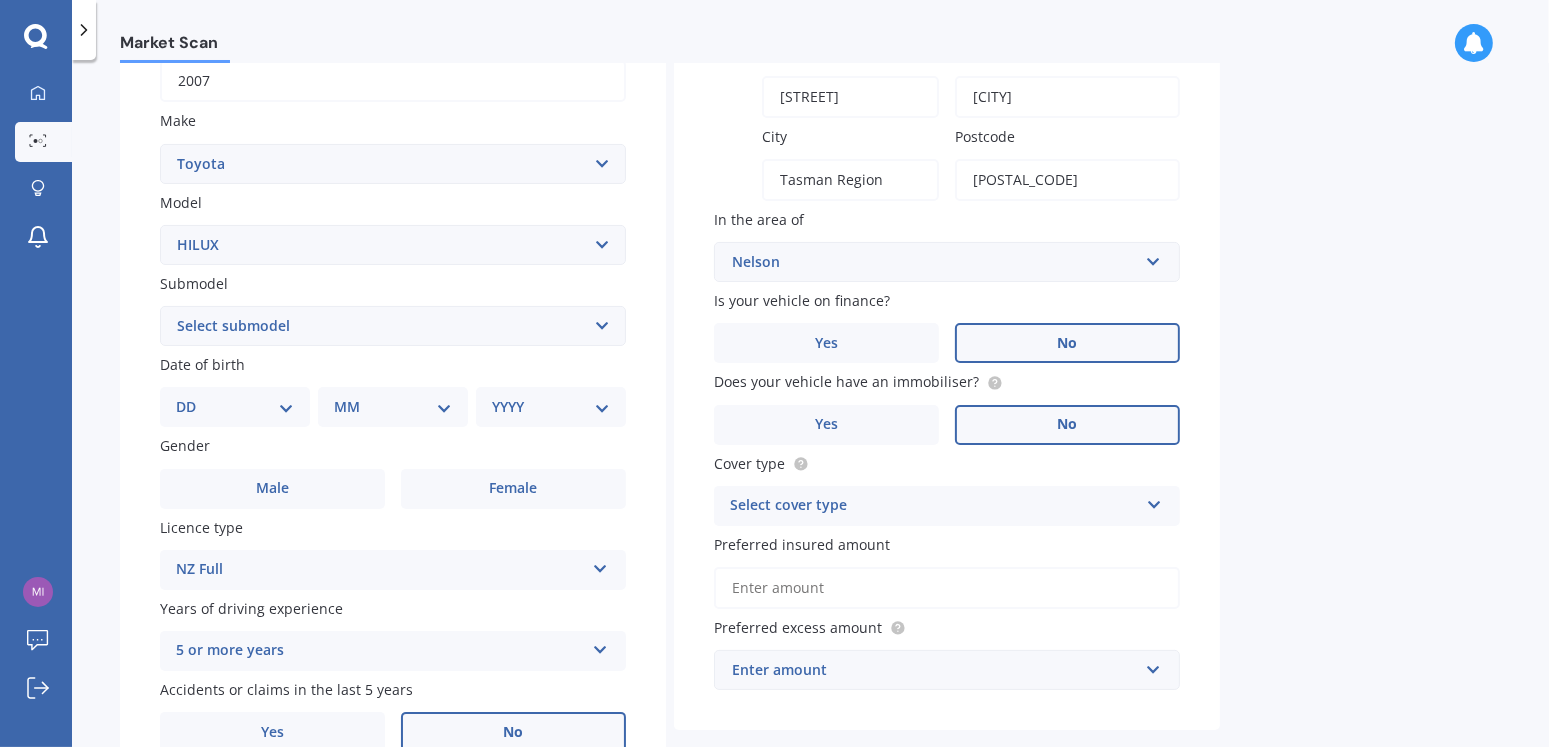 click on "No" at bounding box center [272, 488] 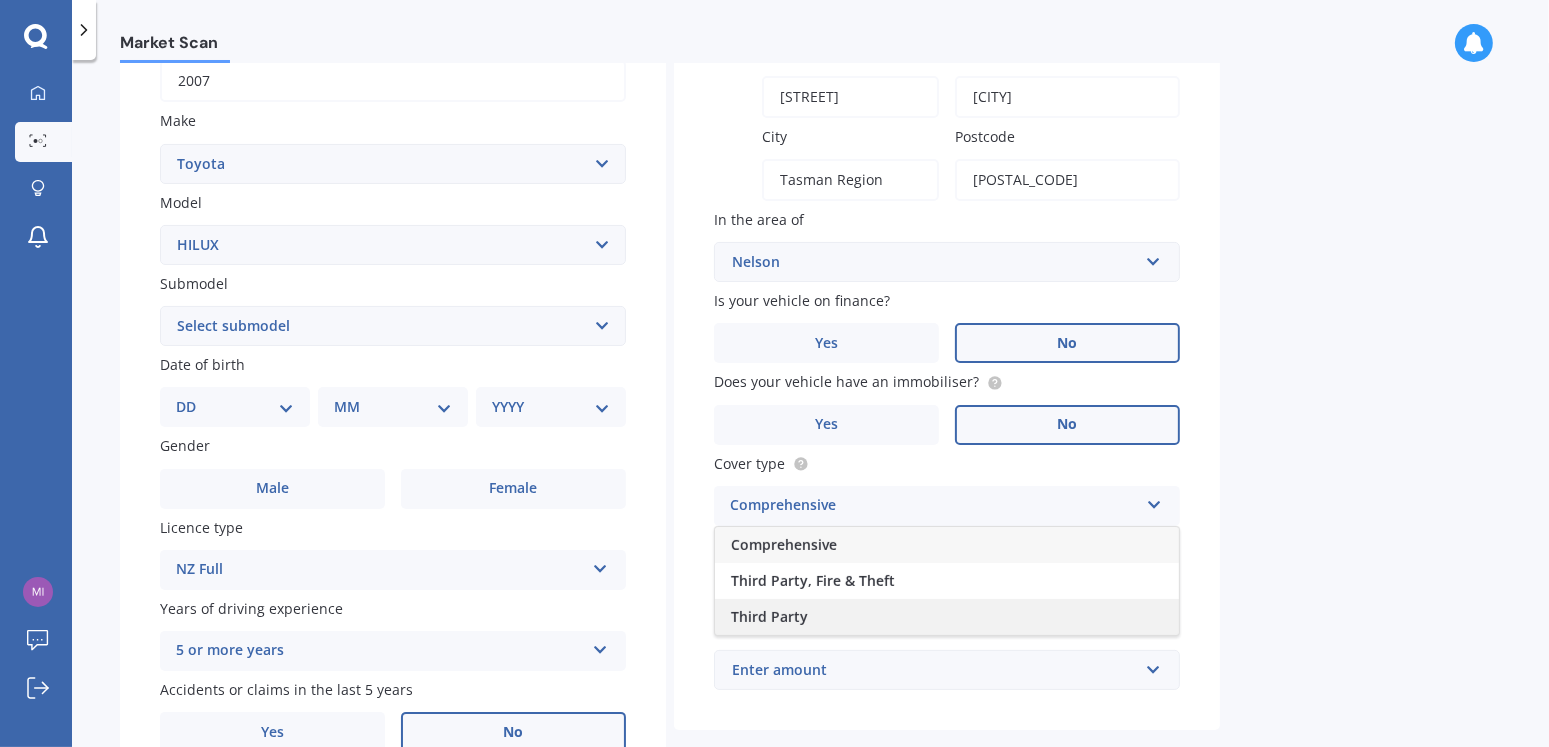 click on "Third Party" at bounding box center (784, 544) 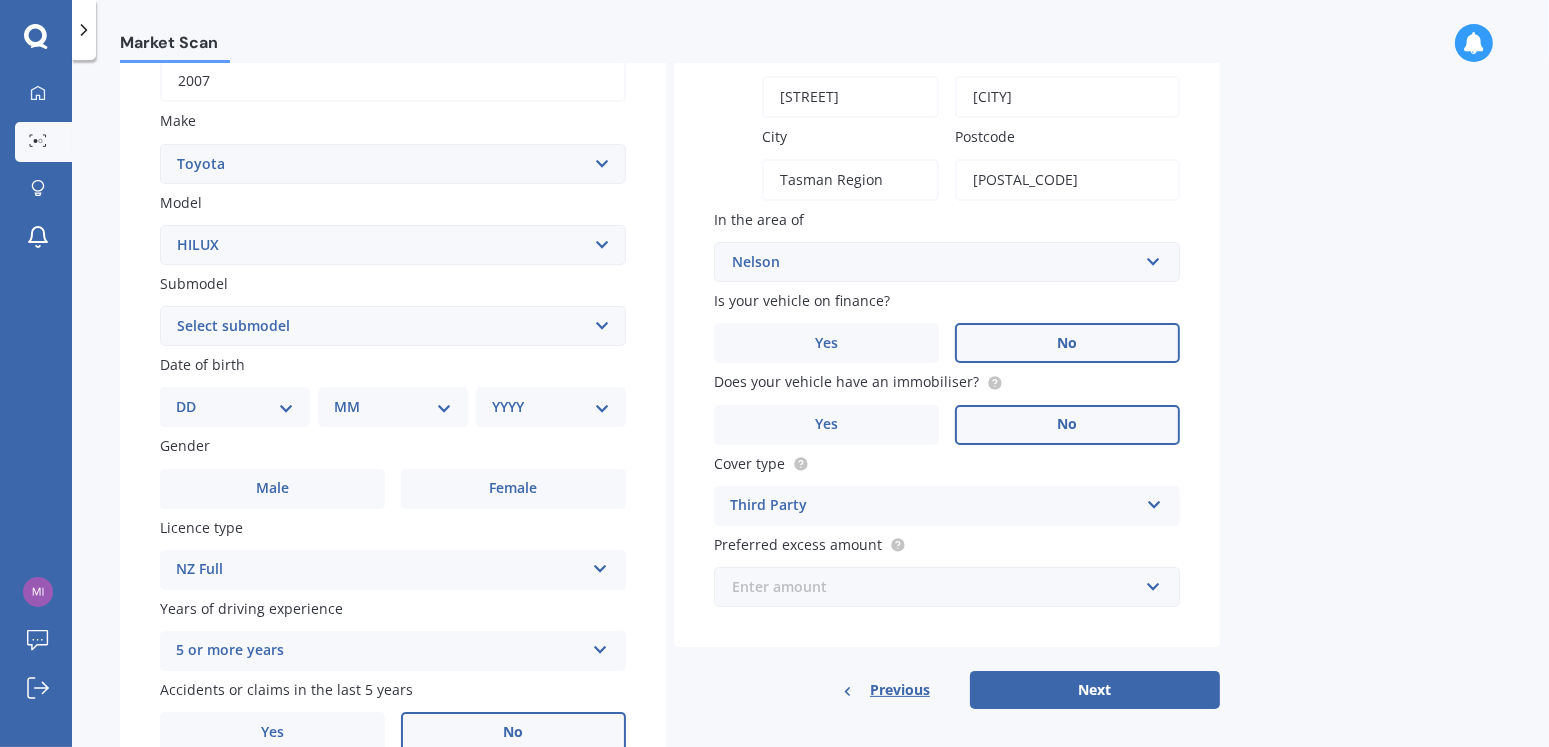 click at bounding box center (940, 262) 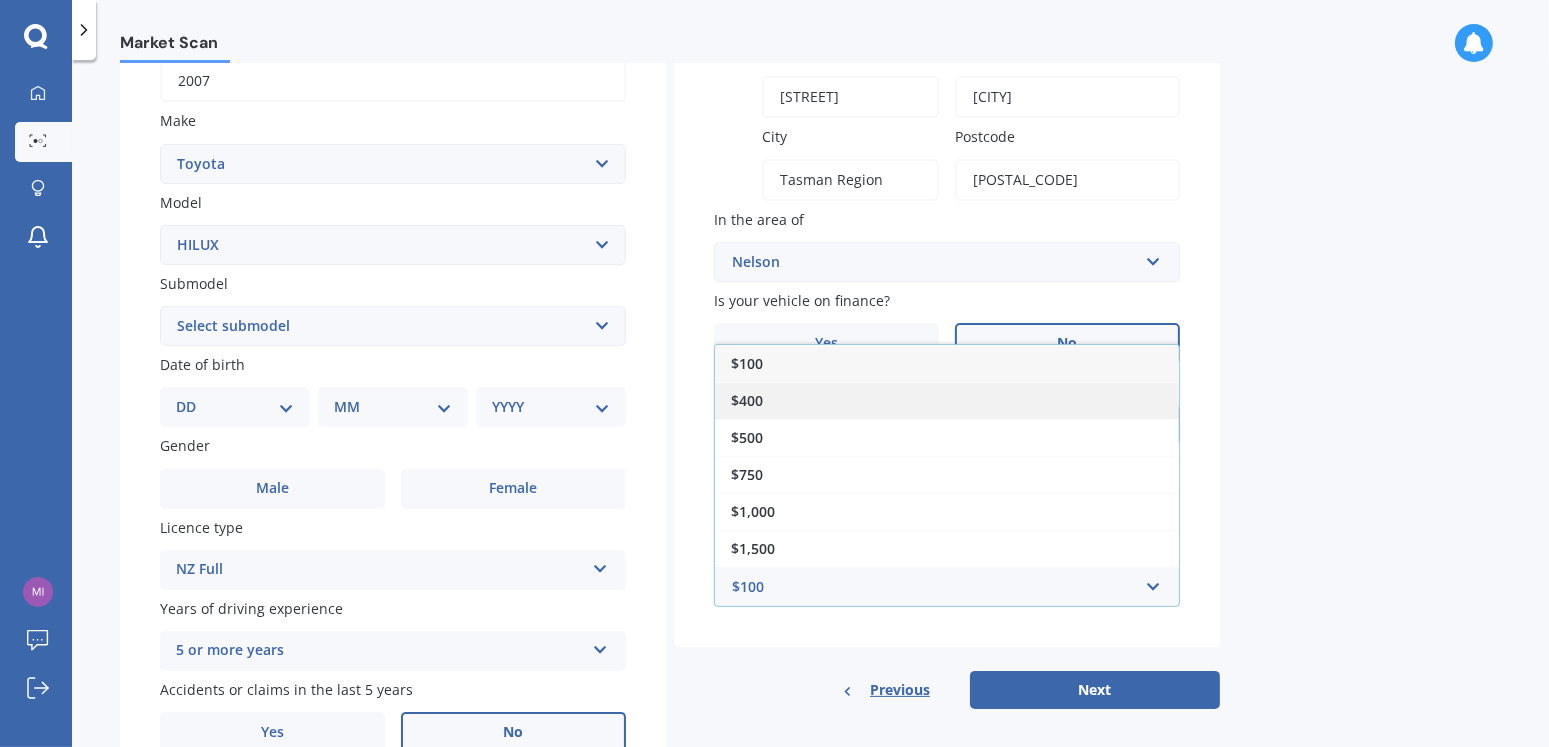 click on "$400" at bounding box center (747, 363) 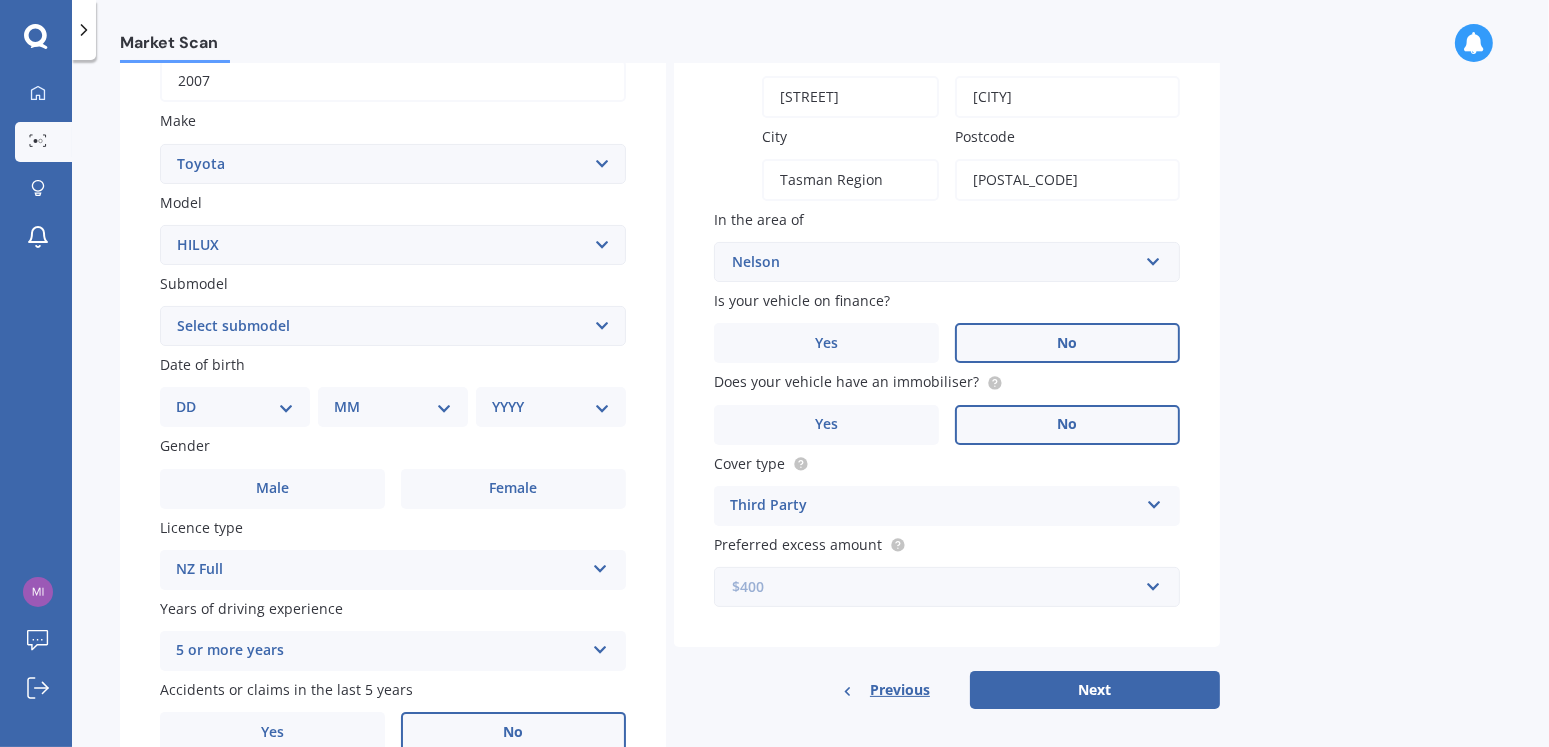 scroll, scrollTop: 431, scrollLeft: 0, axis: vertical 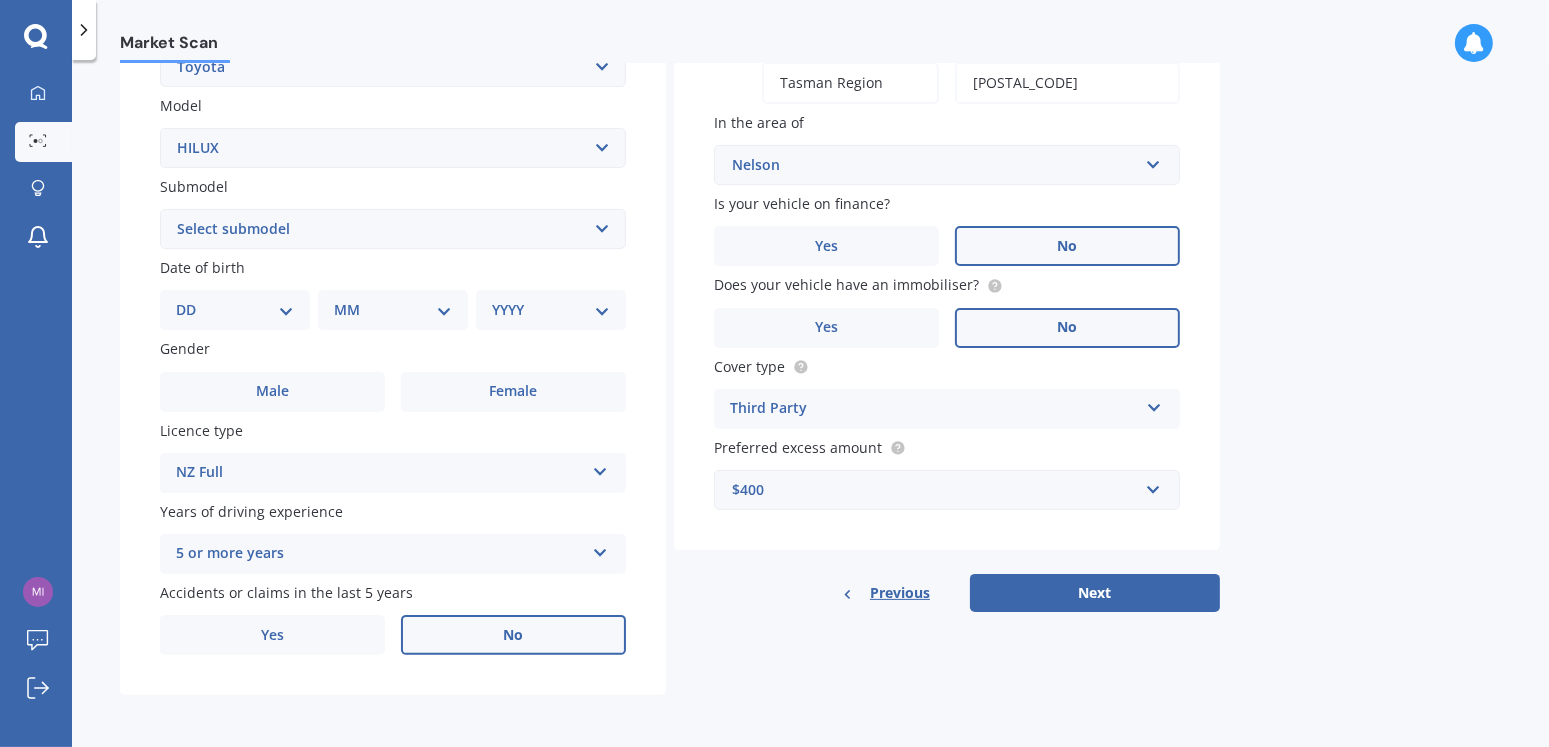 drag, startPoint x: 1100, startPoint y: 589, endPoint x: 1112, endPoint y: 589, distance: 12 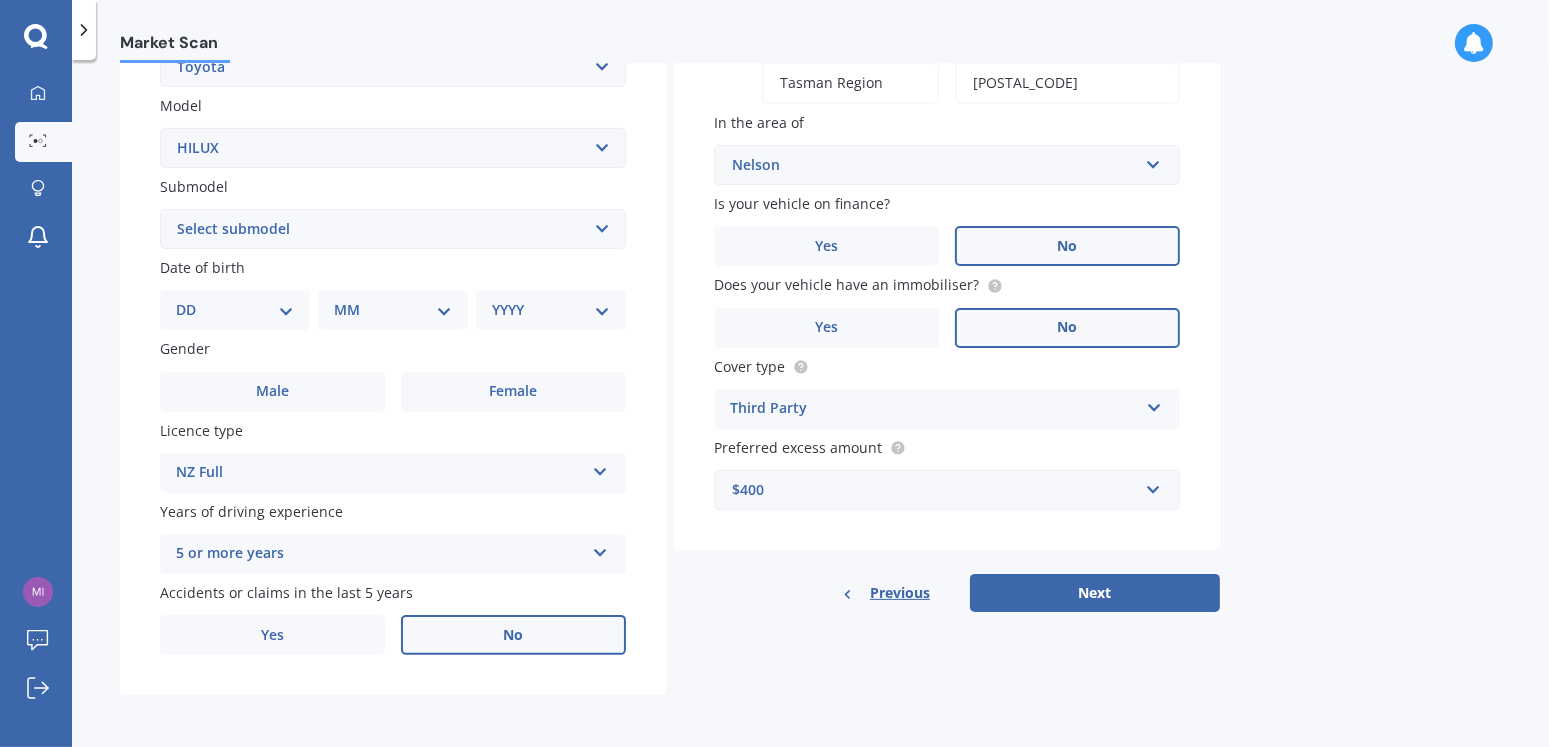 click on "Next" at bounding box center [1095, 593] 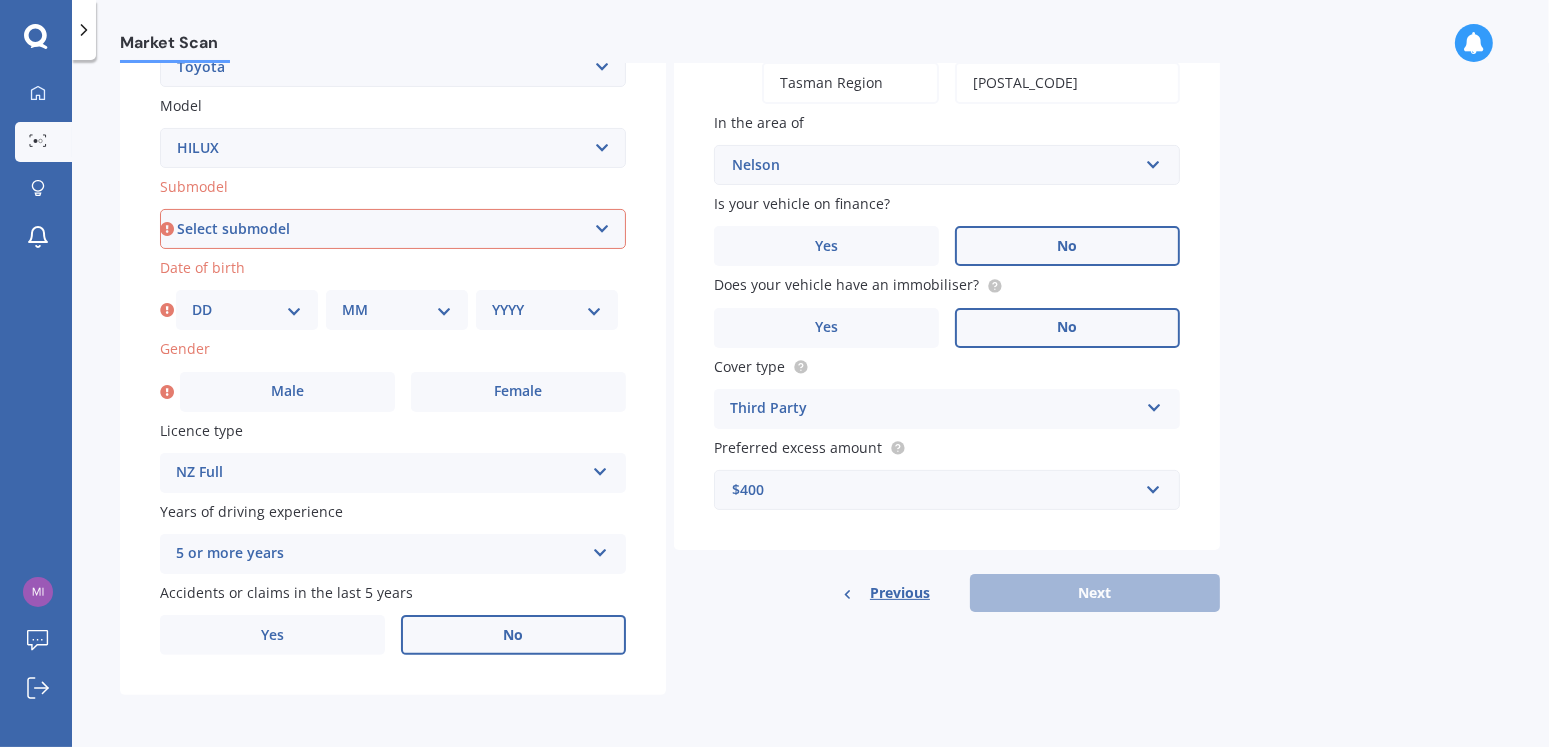 click on "Select submodel (All other) Diesel Diesel 4WD Petrol 4WD SR TD DC 2.8D/6AT/UT Surf 3.0L Diesel Turbo Ute diesel Ute diesel turbo V6" at bounding box center (393, 229) 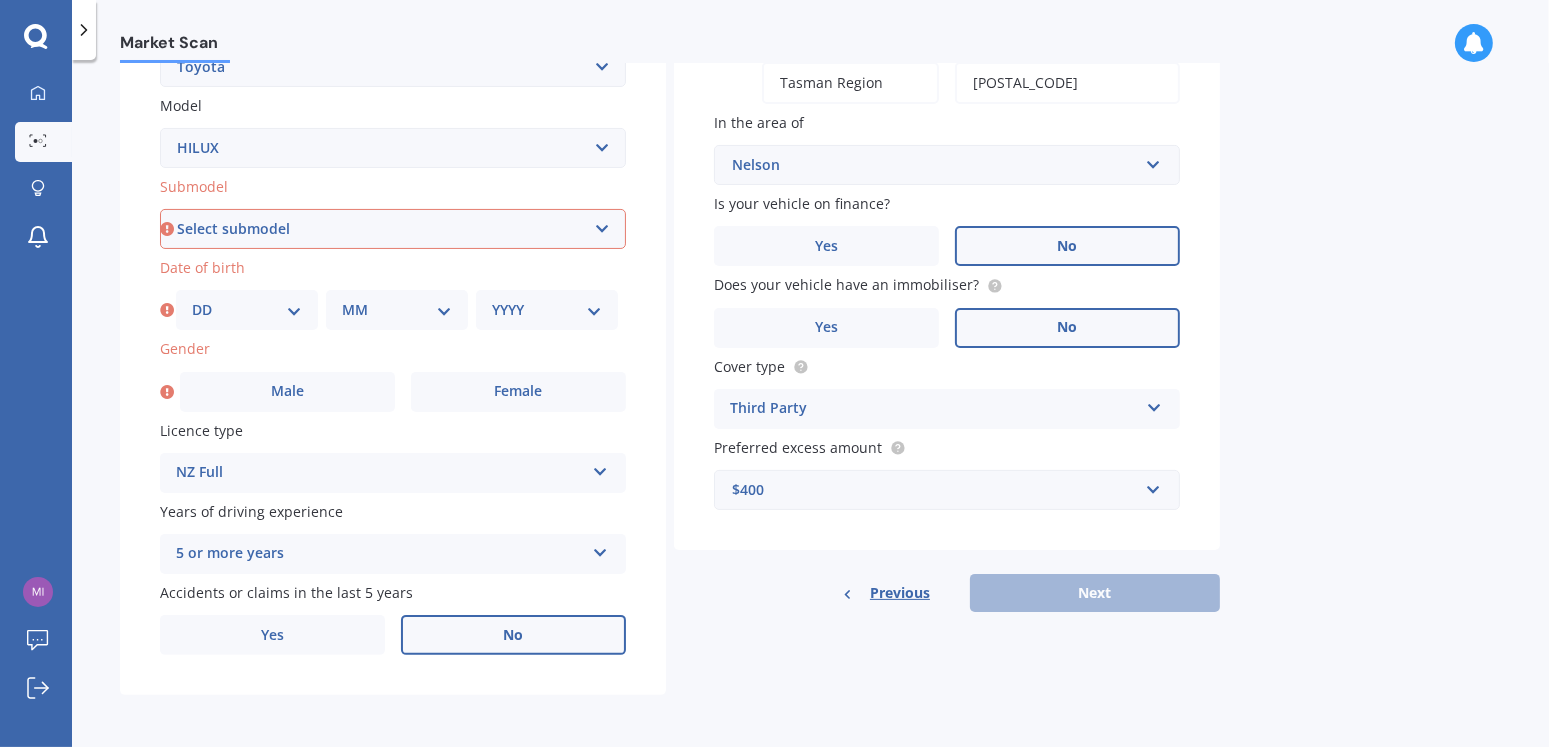 select on "UTE DIESEL TURBO" 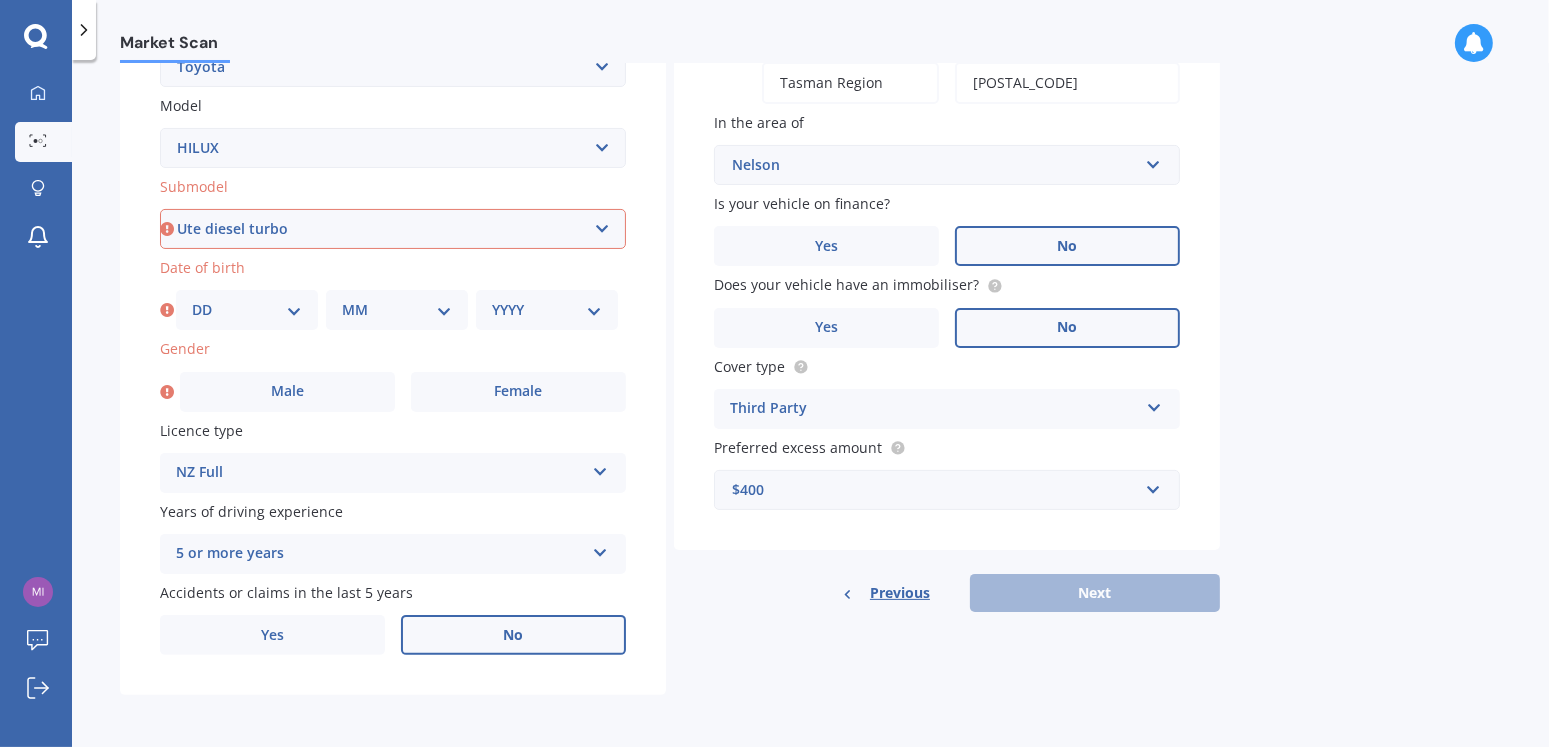 click on "Select submodel (All other) Diesel Diesel 4WD Petrol 4WD SR TD DC 2.8D/6AT/UT Surf 3.0L Diesel Turbo Ute diesel Ute diesel turbo V6" at bounding box center (393, 229) 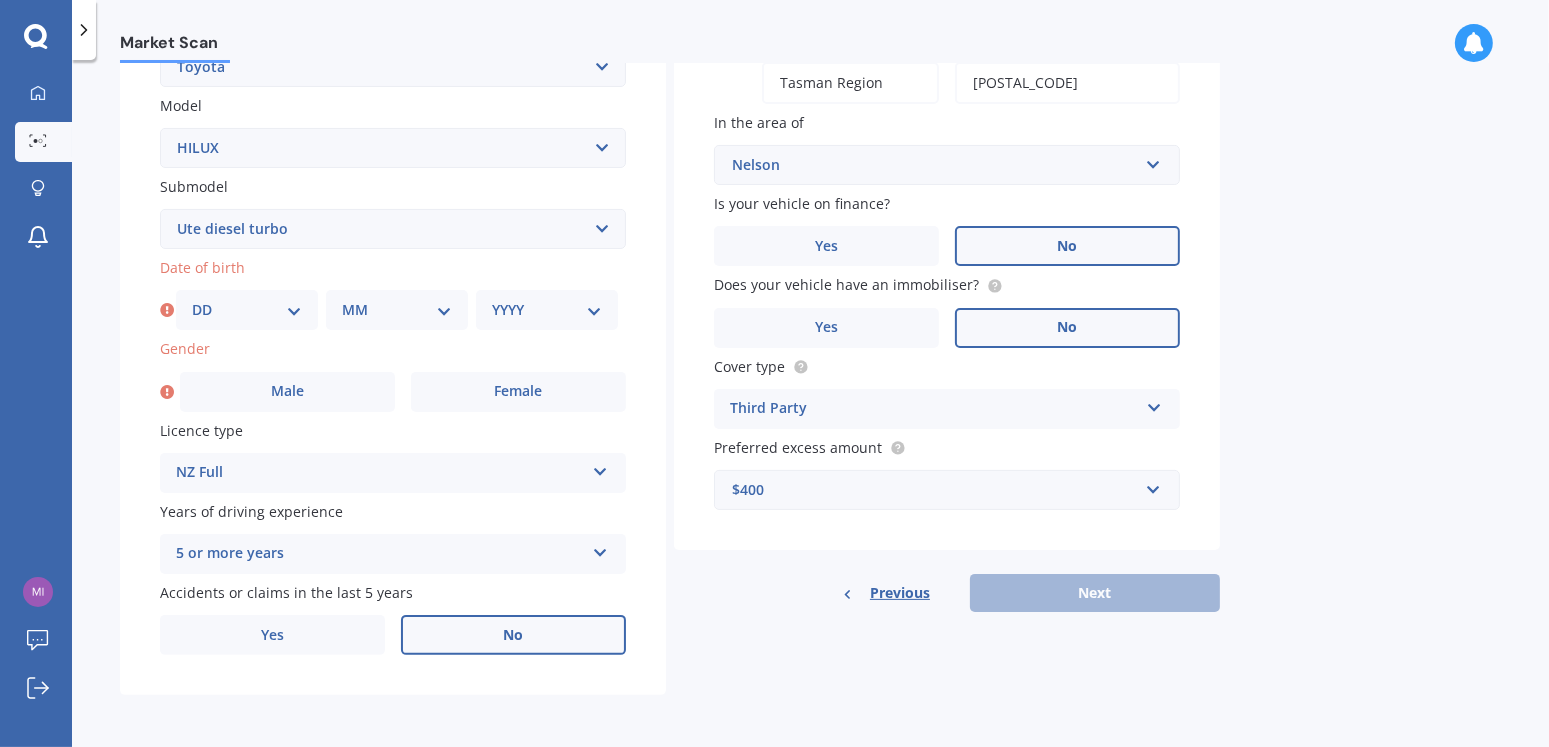 click on "Previous Next" at bounding box center (947, 593) 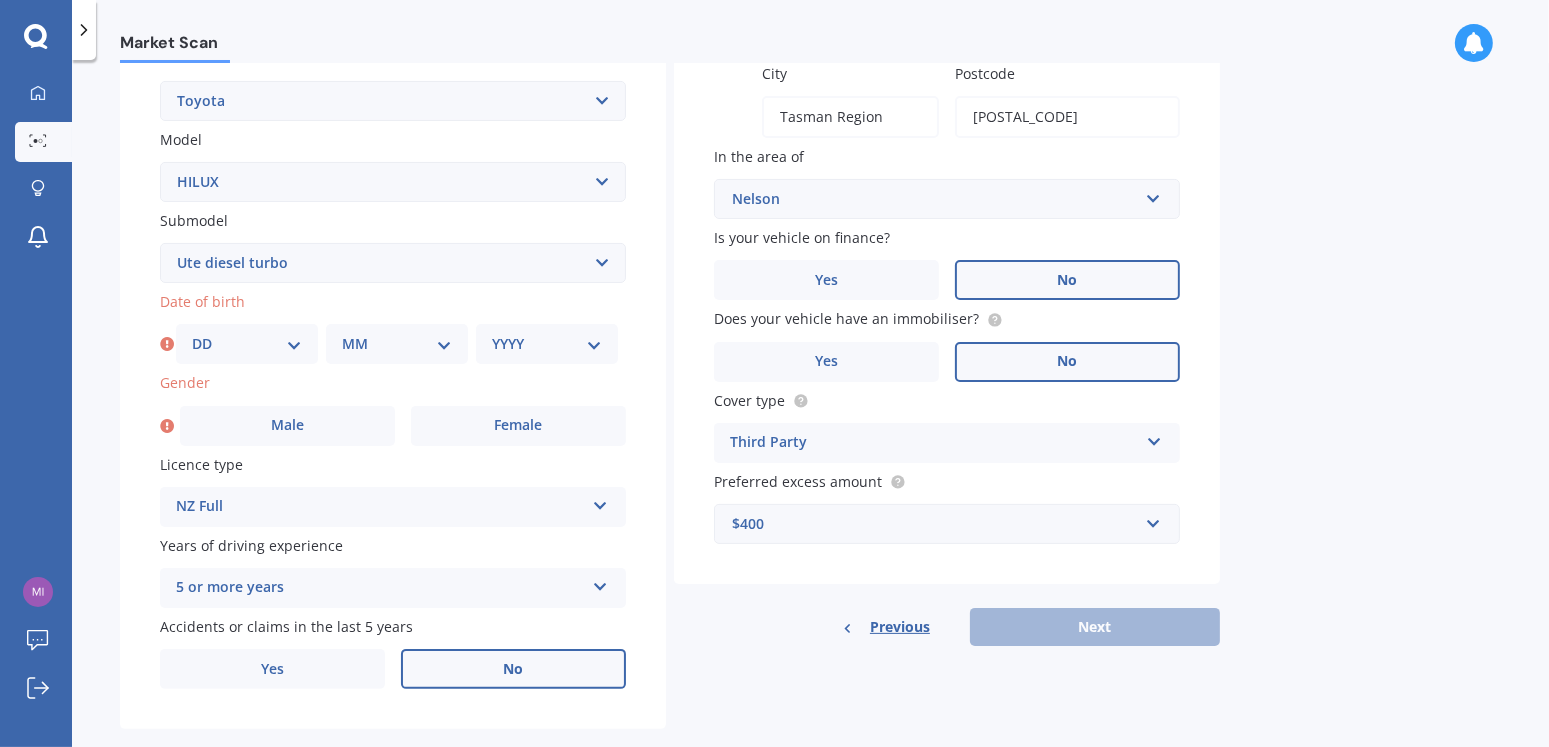 scroll, scrollTop: 431, scrollLeft: 0, axis: vertical 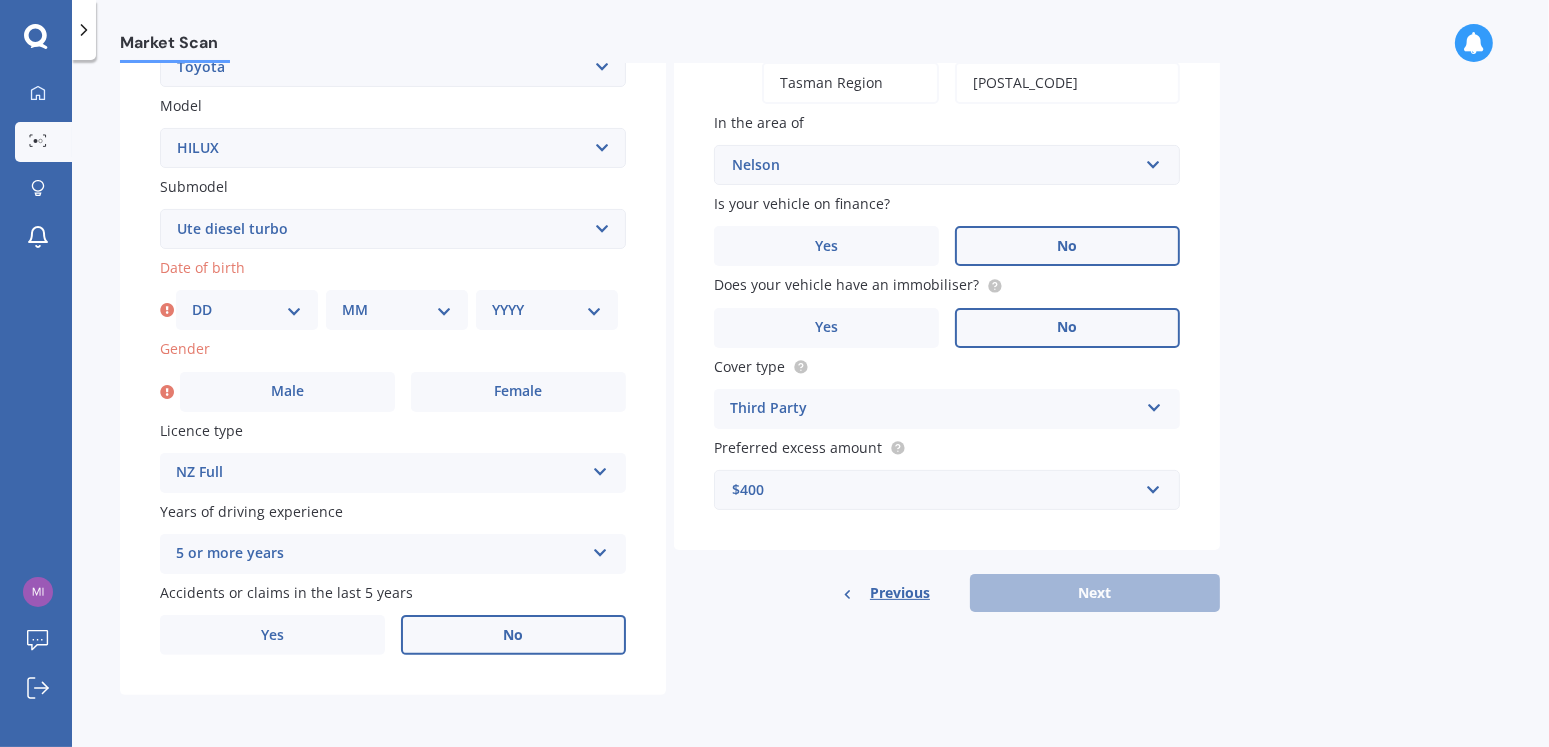click on "Previous Next" at bounding box center (947, 593) 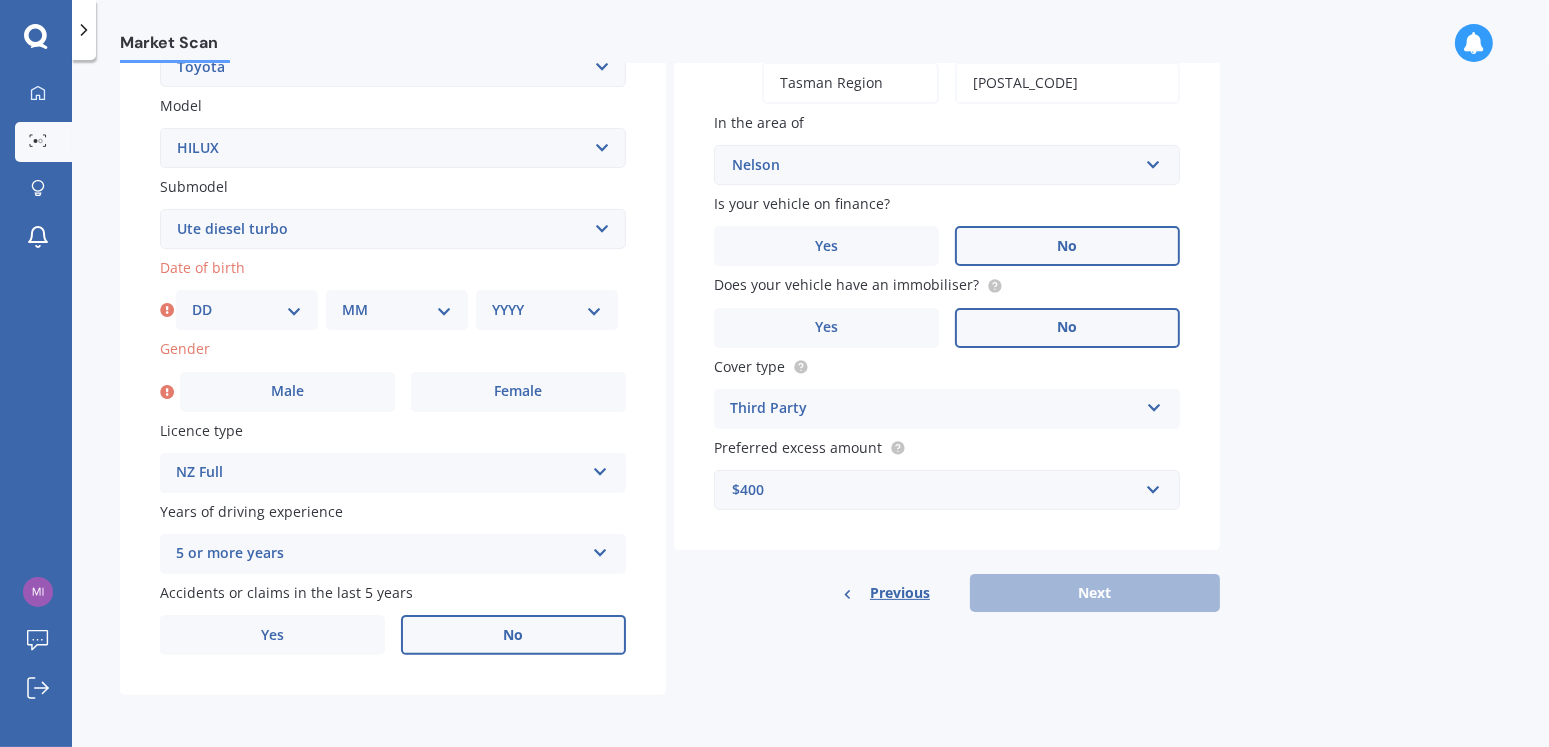 select on "02" 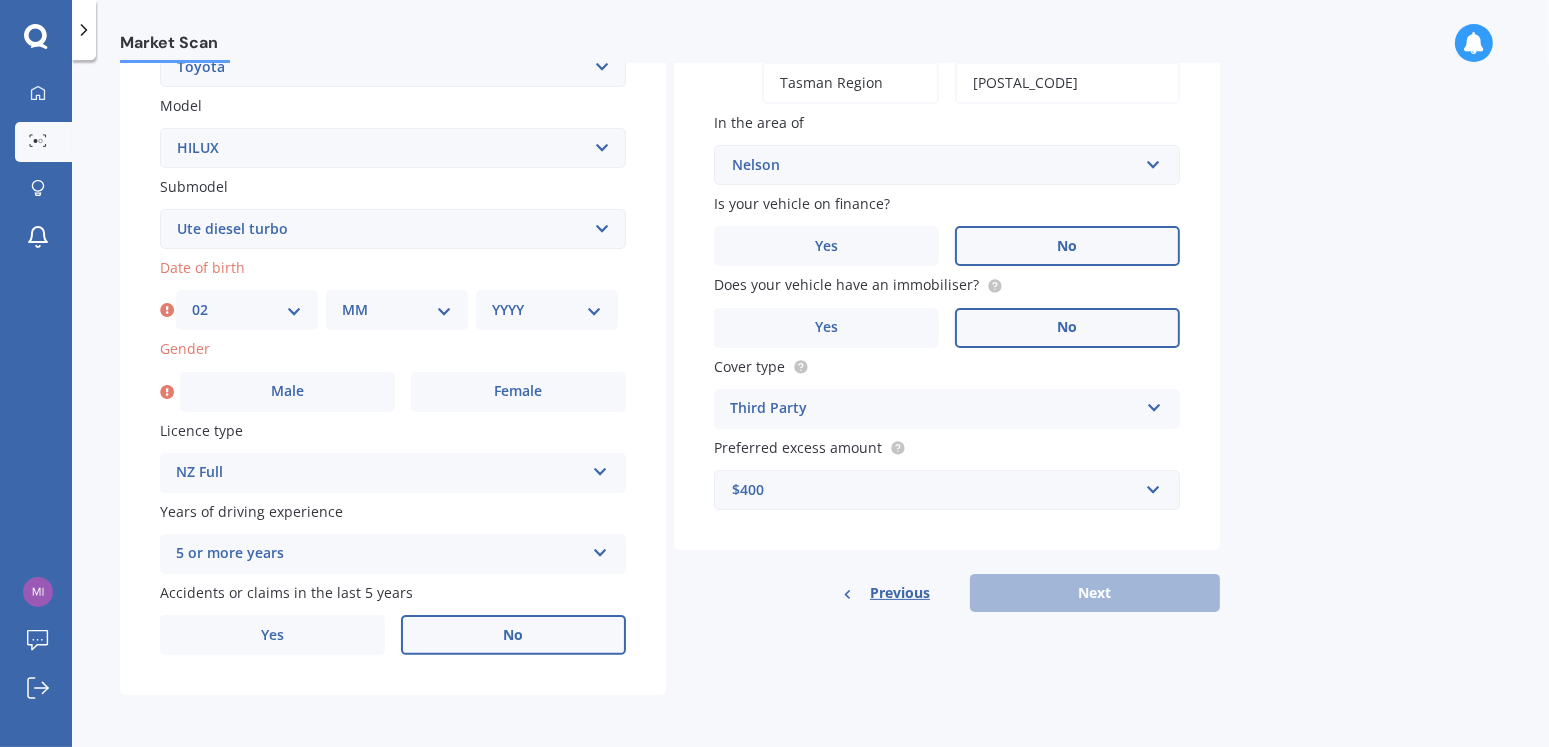click on "DD 01 02 03 04 05 06 07 08 09 10 11 12 13 14 15 16 17 18 19 20 21 22 23 24 25 26 27 28 29 30 31" at bounding box center (247, 310) 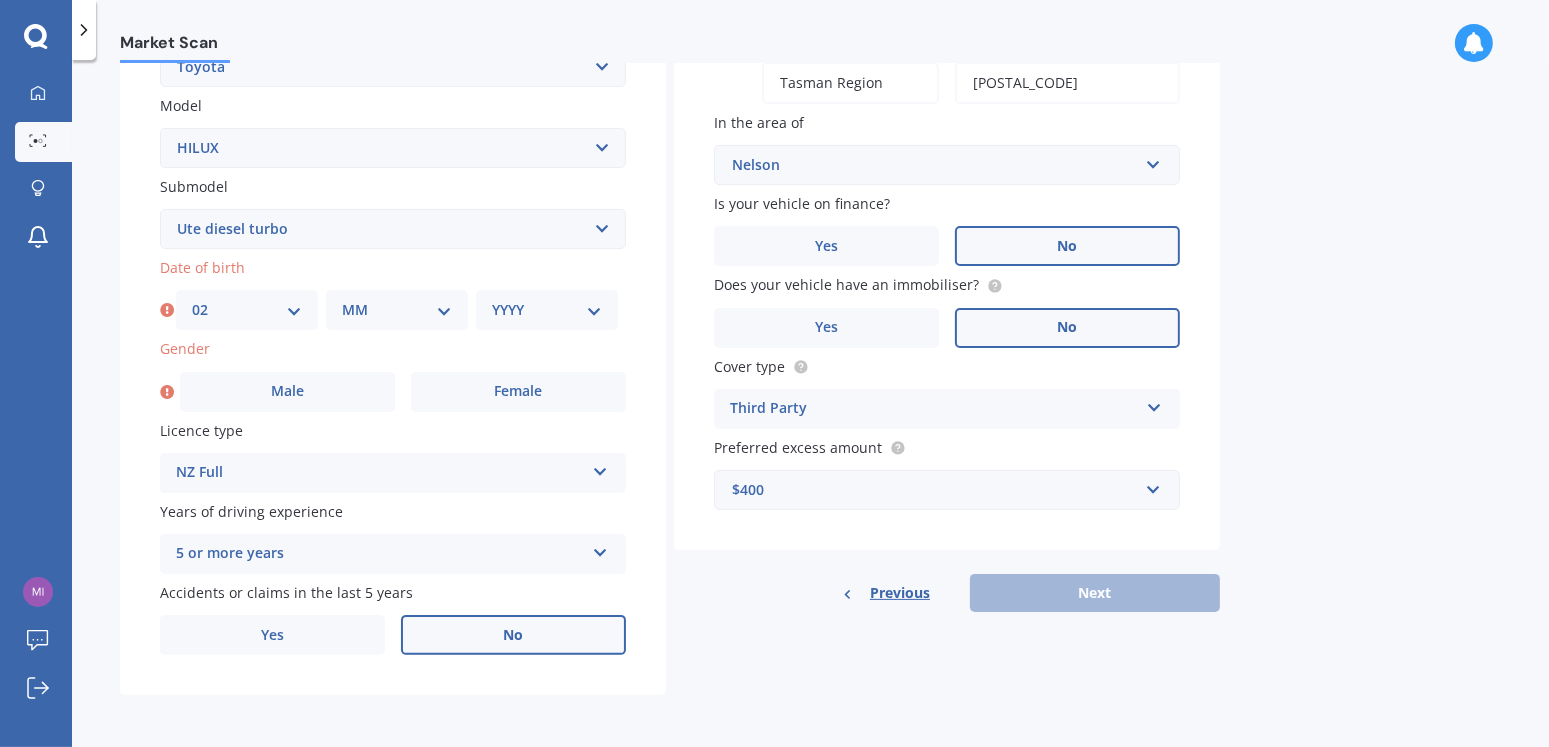 select on "05" 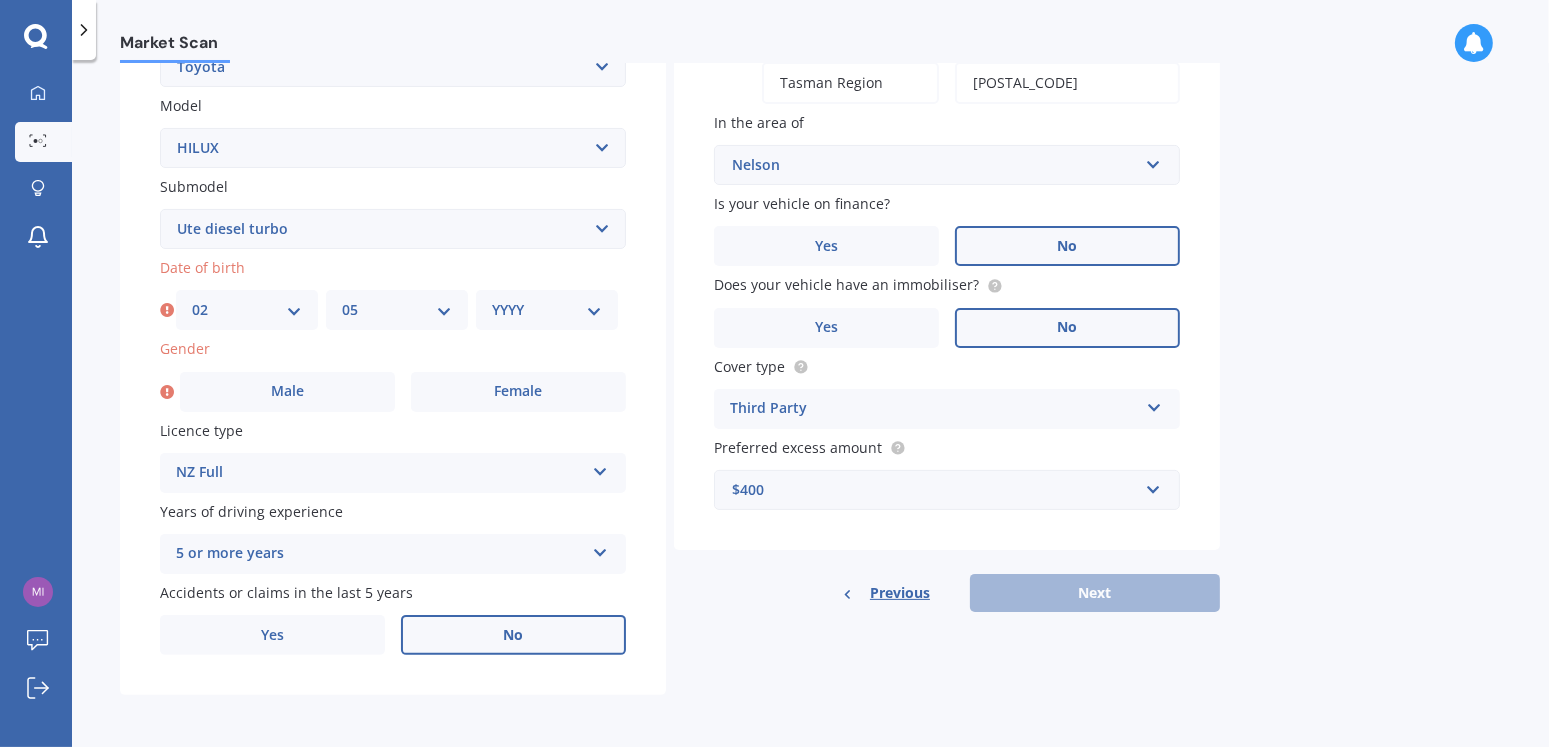 click on "MM 01 02 03 04 05 06 07 08 09 10 11 12" at bounding box center (397, 310) 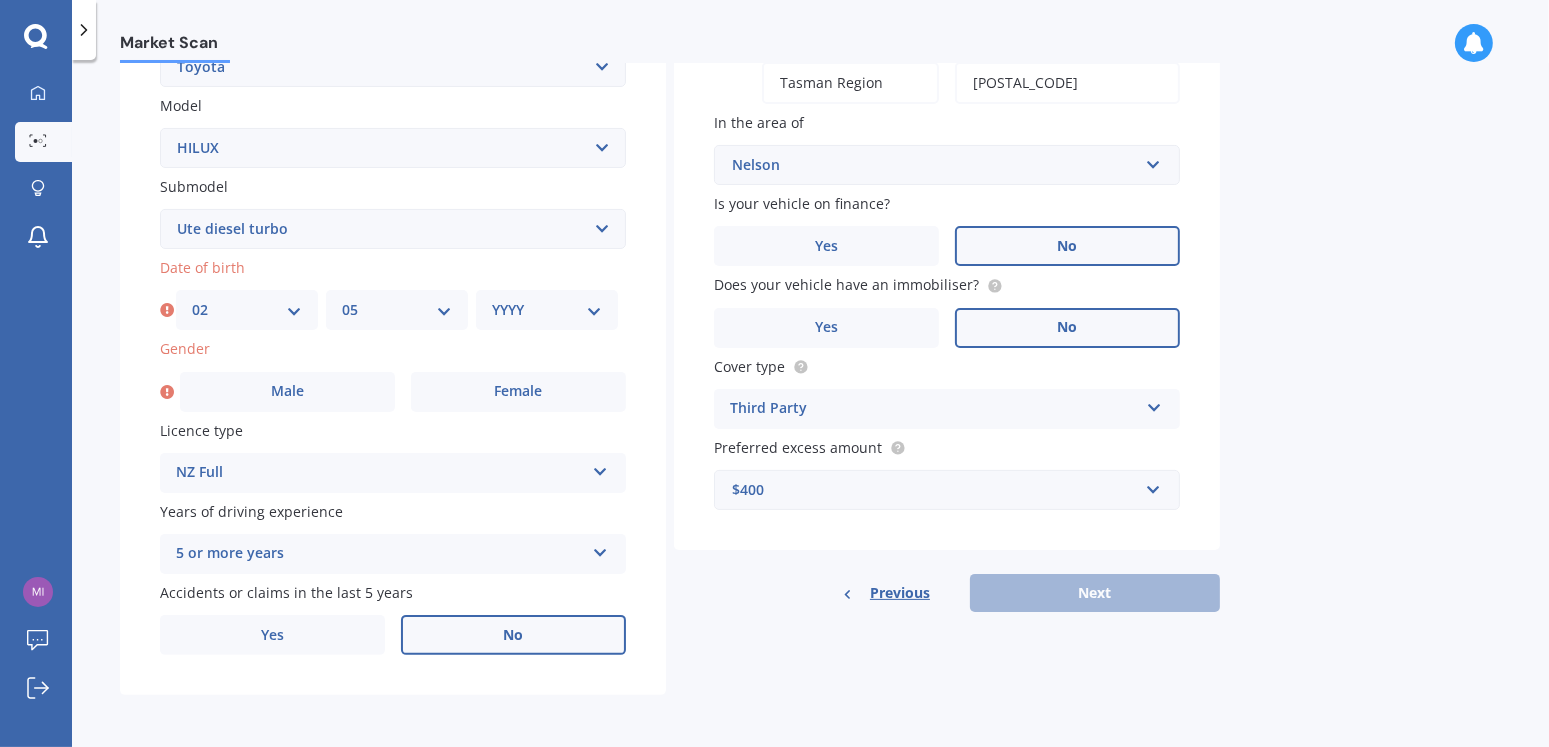 select on "1958" 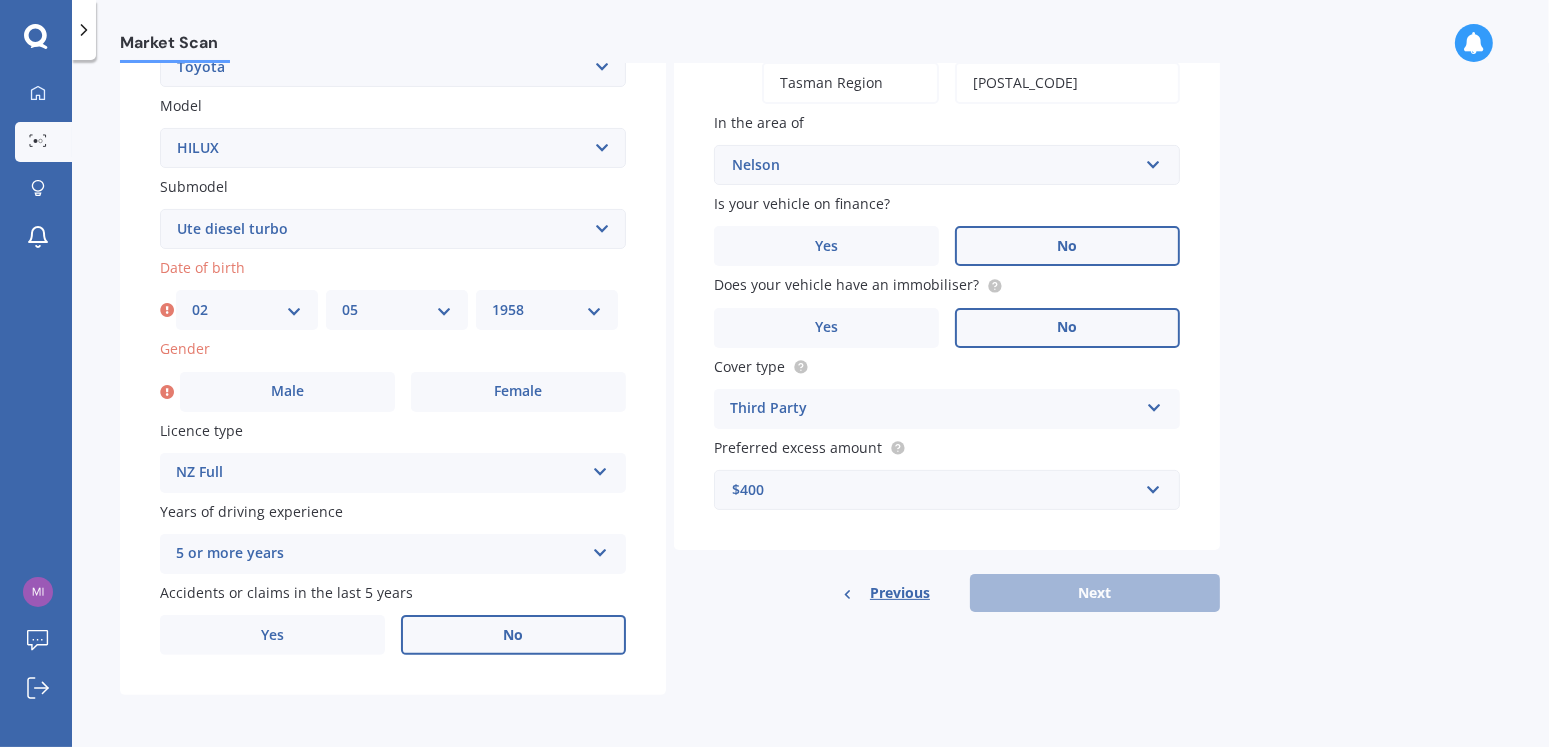 click on "YYYY 2025 2024 2023 2022 2021 2020 2019 2018 2017 2016 2015 2014 2013 2012 2011 2010 2009 2008 2007 2006 2005 2004 2003 2002 2001 2000 1999 1998 1997 1996 1995 1994 1993 1992 1991 1990 1989 1988 1987 1986 1985 1984 1983 1982 1981 1980 1979 1978 1977 1976 1975 1974 1973 1972 1971 1970 1969 1968 1967 1966 1965 1964 1963 1962 1961 1960 1959 1958 1957 1956 1955 1954 1953 1952 1951 1950 1949 1948 1947 1946 1945 1944 1943 1942 1941 1940 1939 1938 1937 1936 1935 1934 1933 1932 1931 1930 1929 1928 1927 1926" at bounding box center [547, 310] 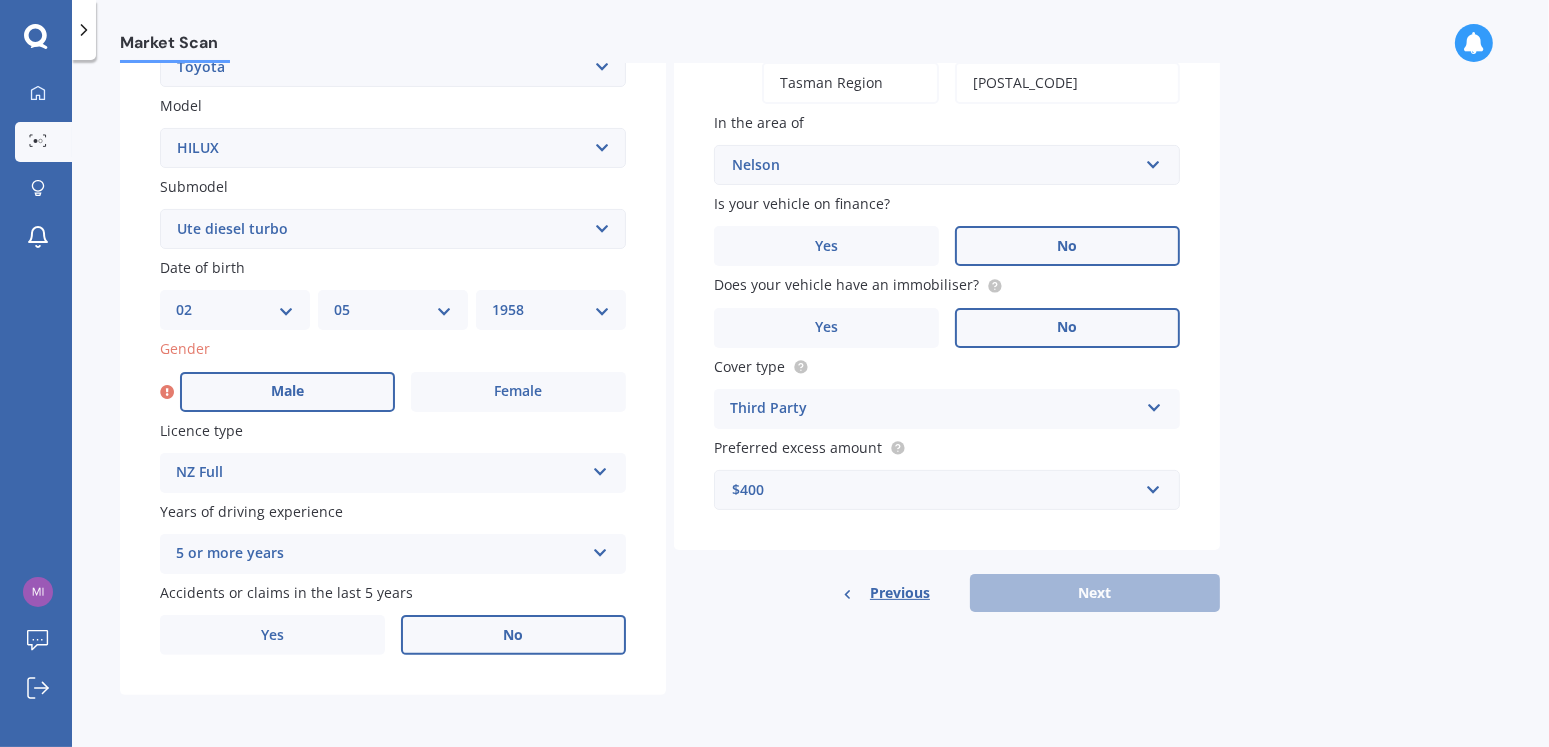 click on "Male" at bounding box center [287, 391] 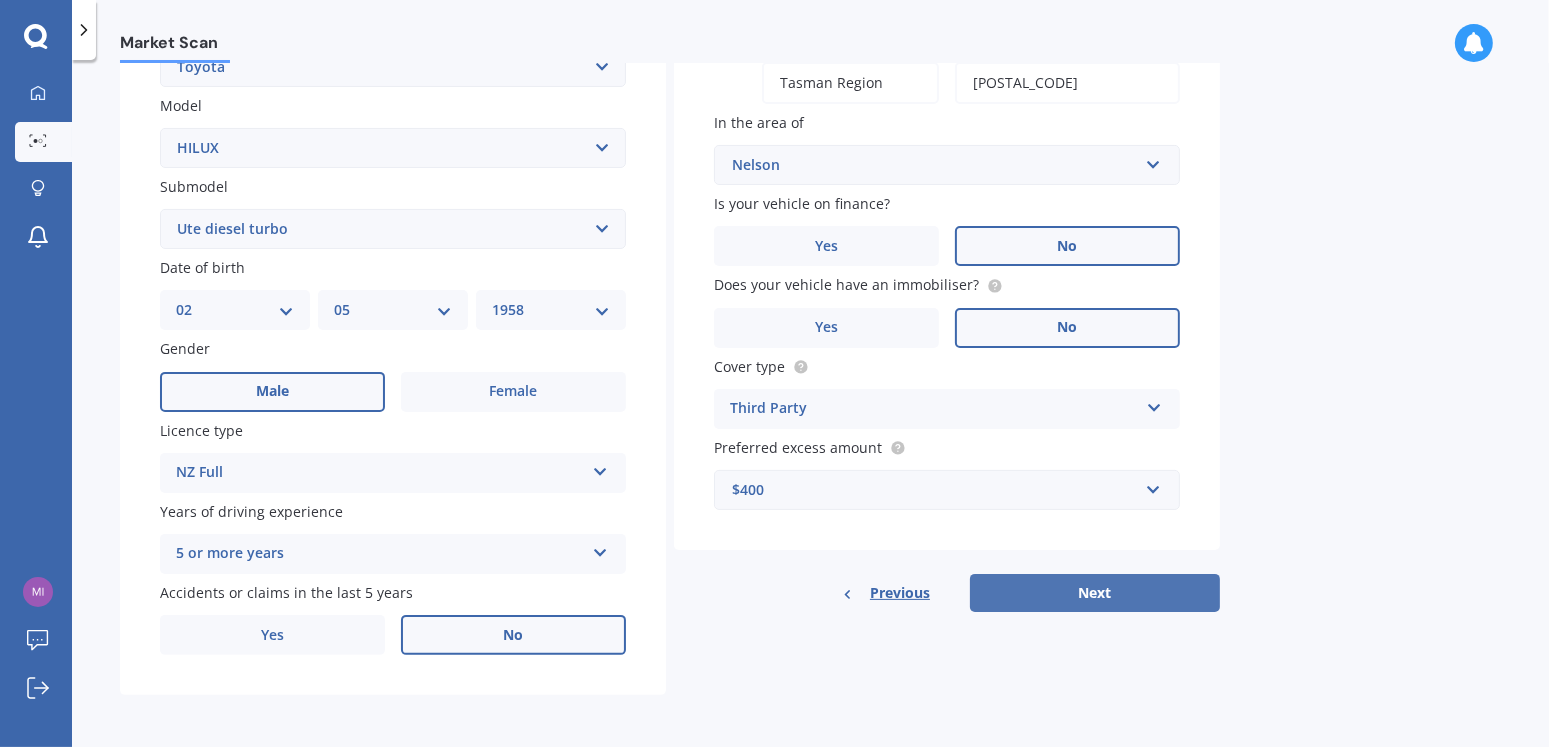 click on "Next" at bounding box center [1095, 593] 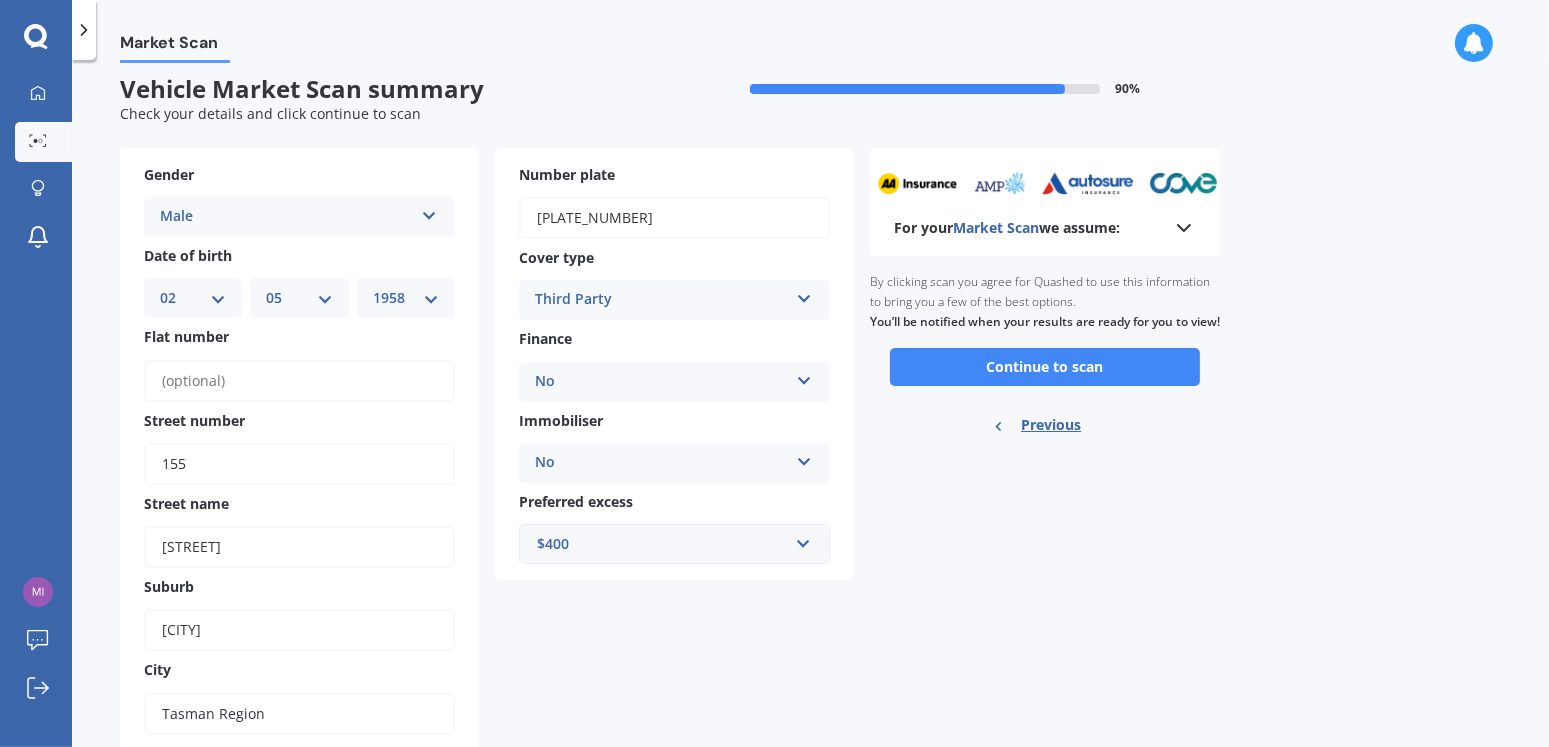 scroll, scrollTop: 0, scrollLeft: 0, axis: both 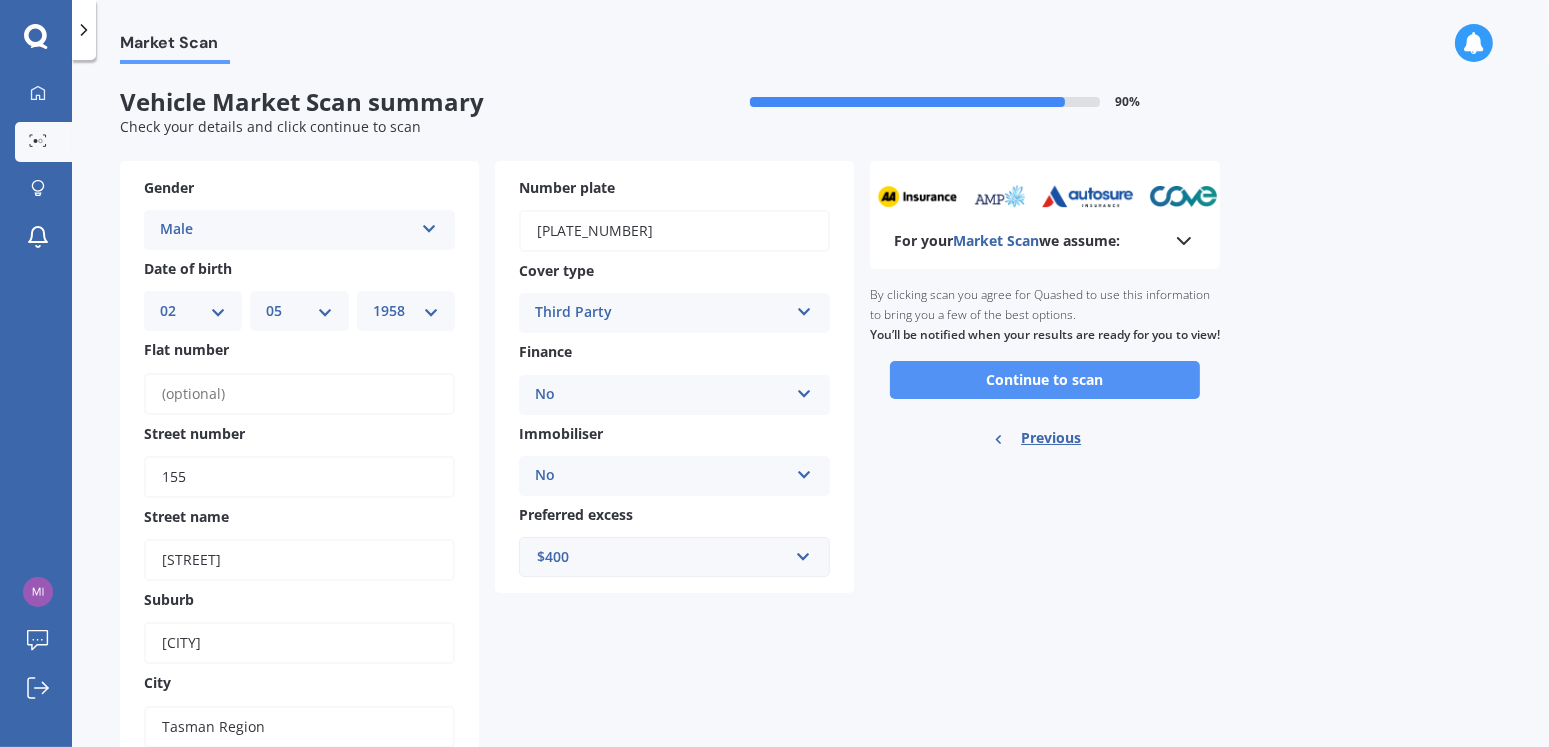 click on "Continue to scan" at bounding box center [1045, 380] 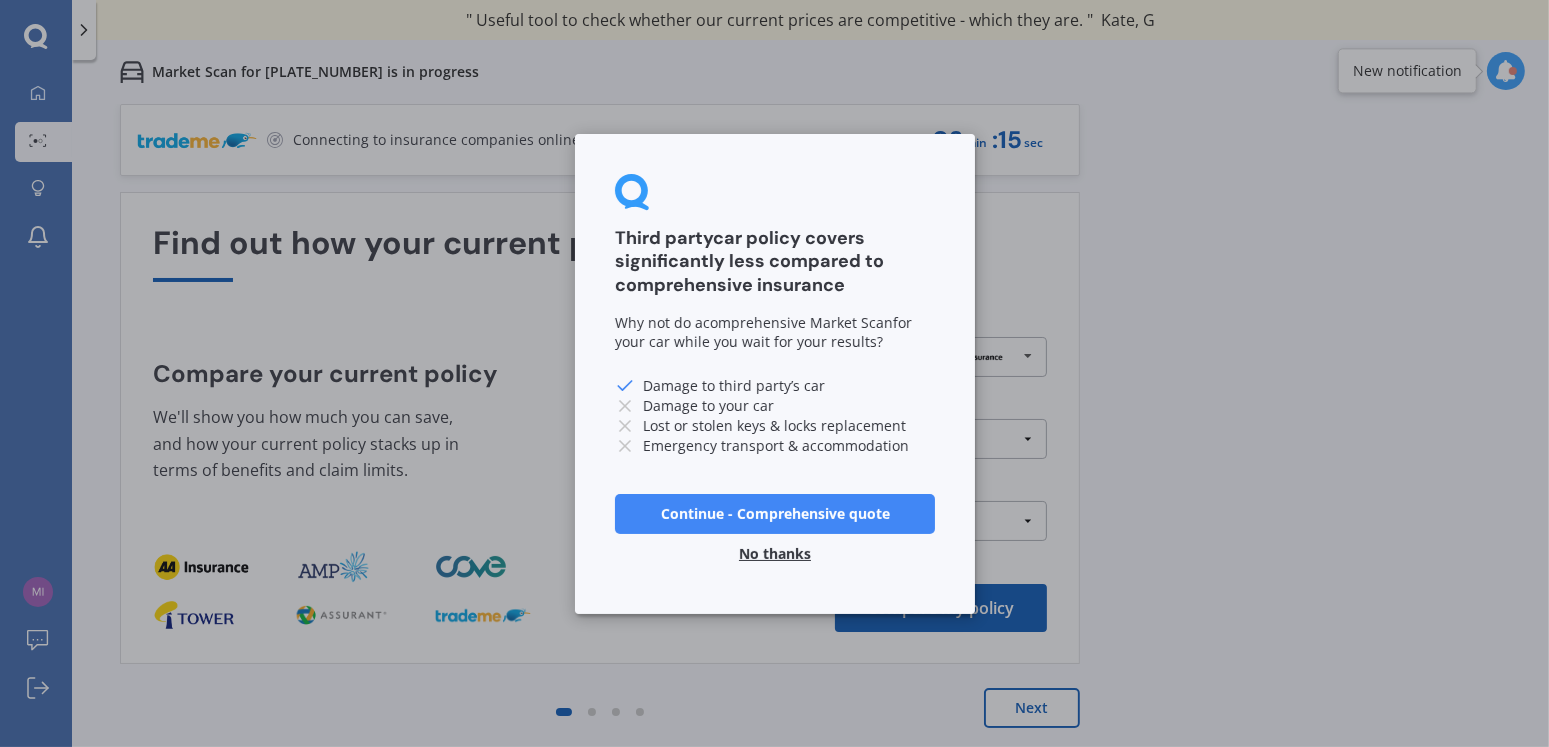 click at bounding box center [625, 405] 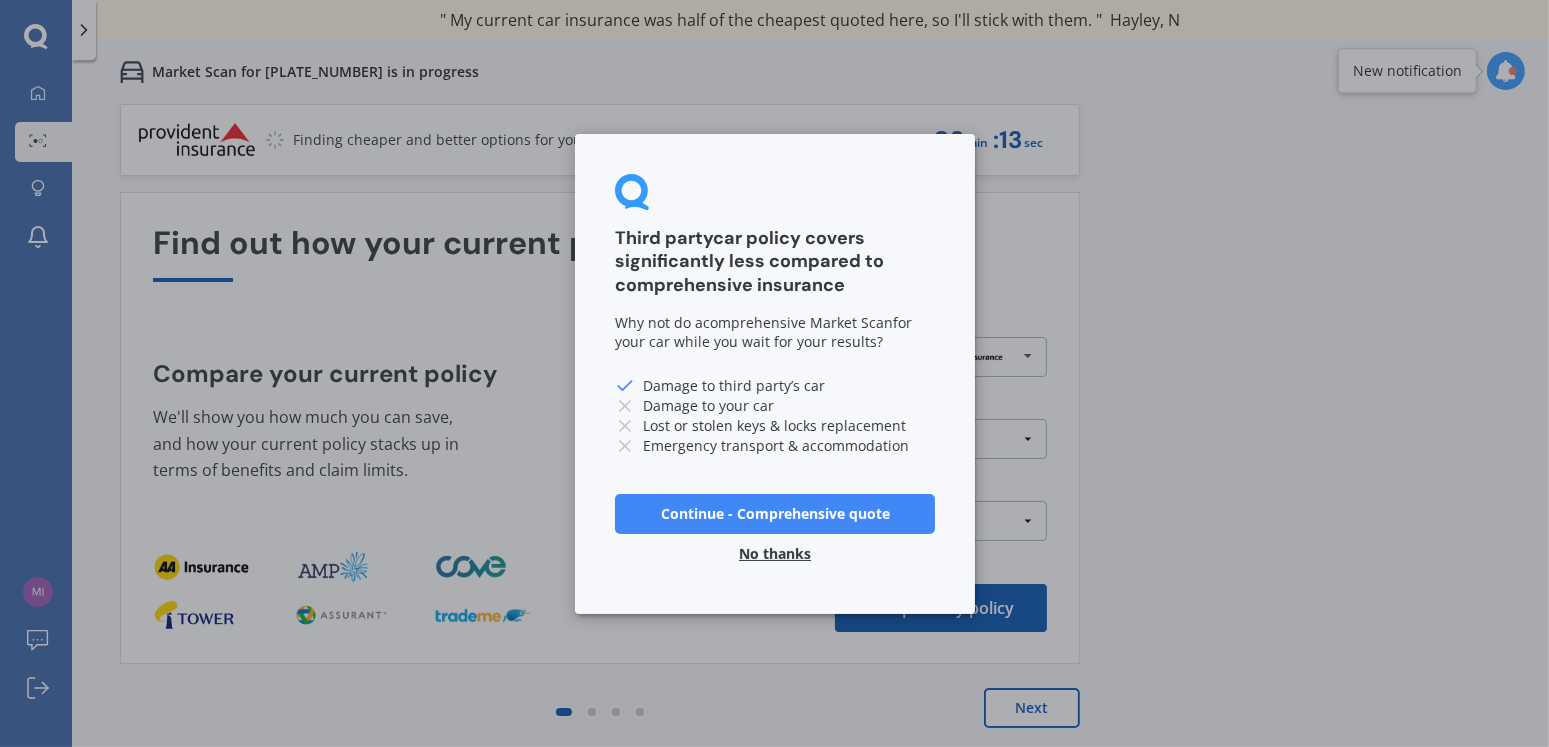 click on "Continue - Comprehensive quote" at bounding box center (775, 513) 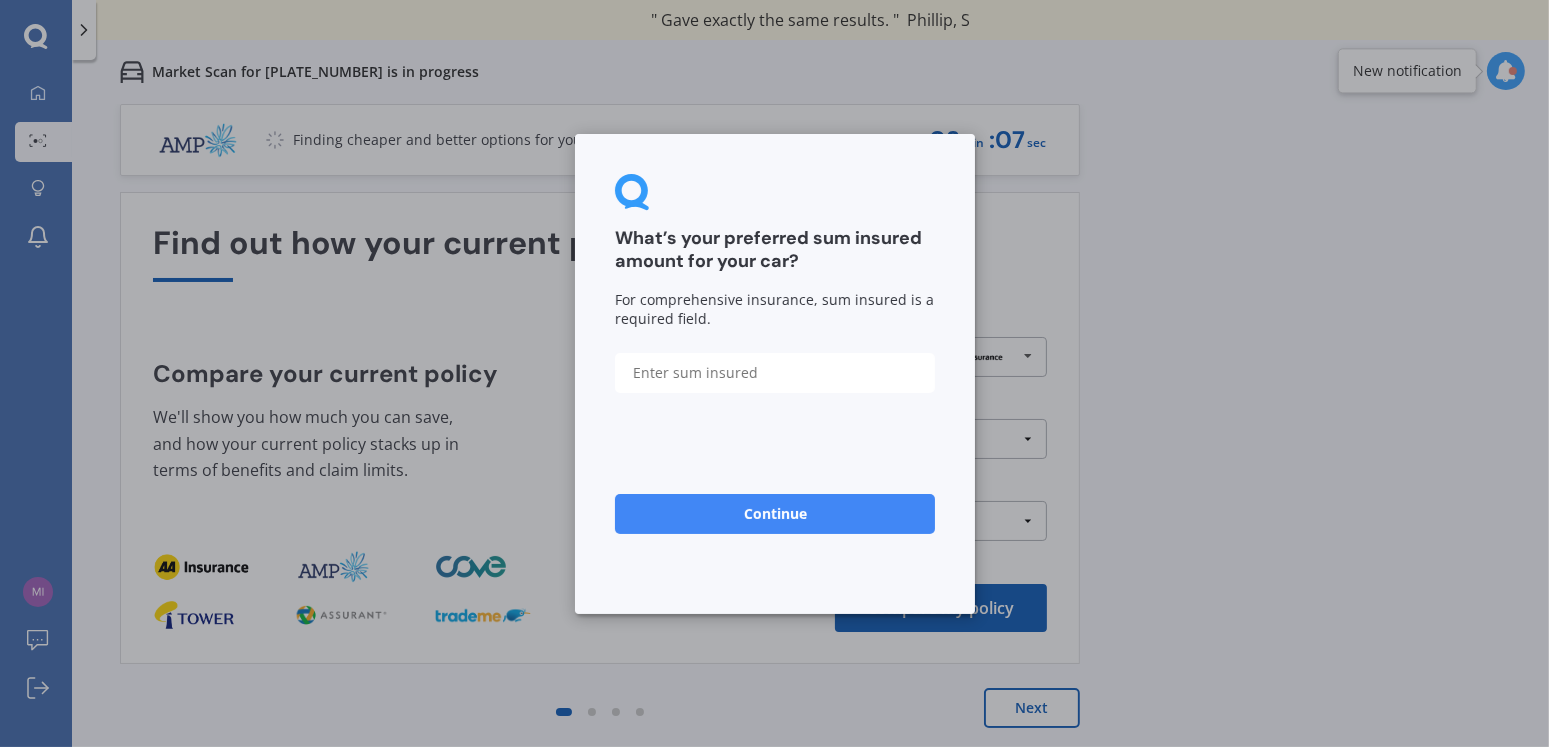 click at bounding box center (775, 372) 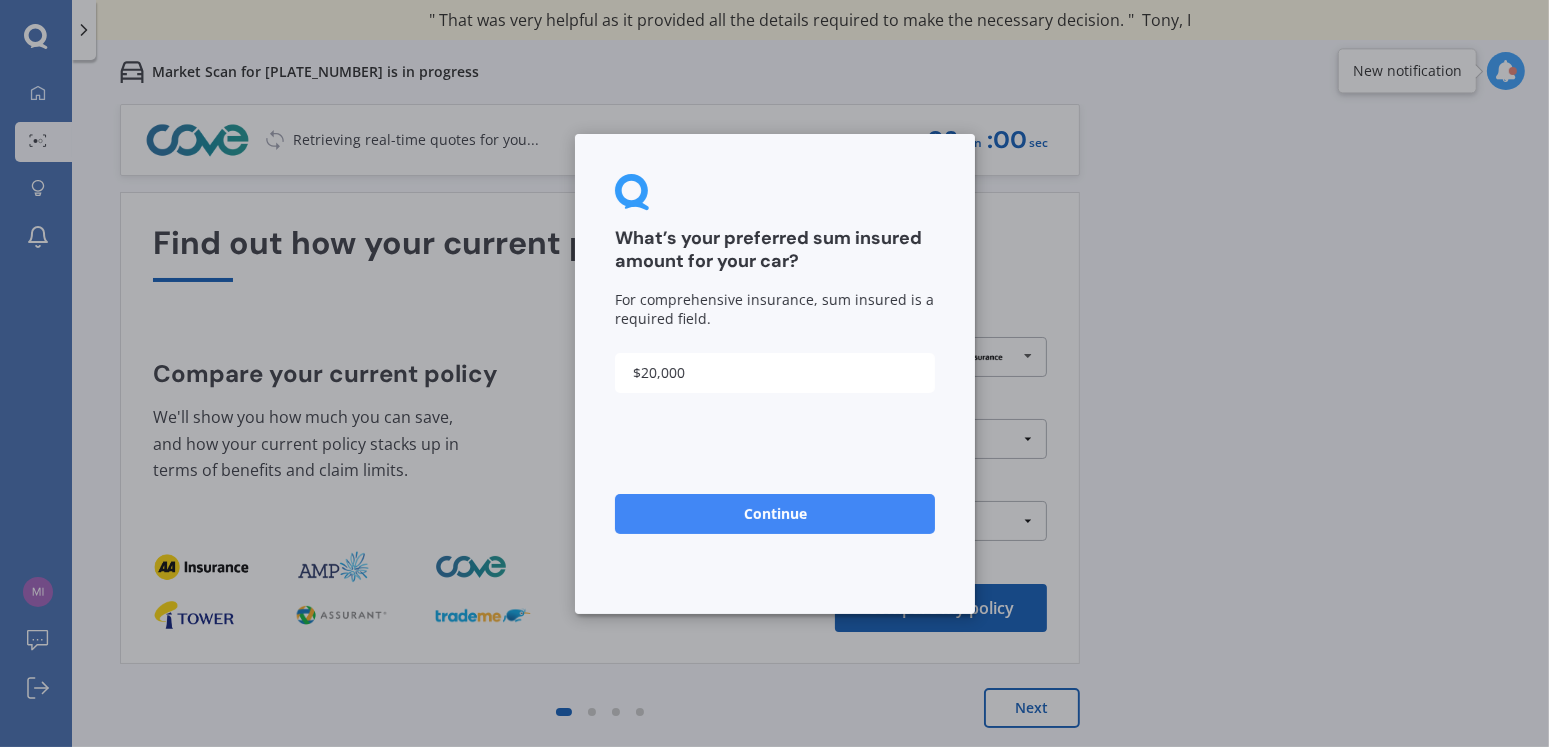 type on "$20,000" 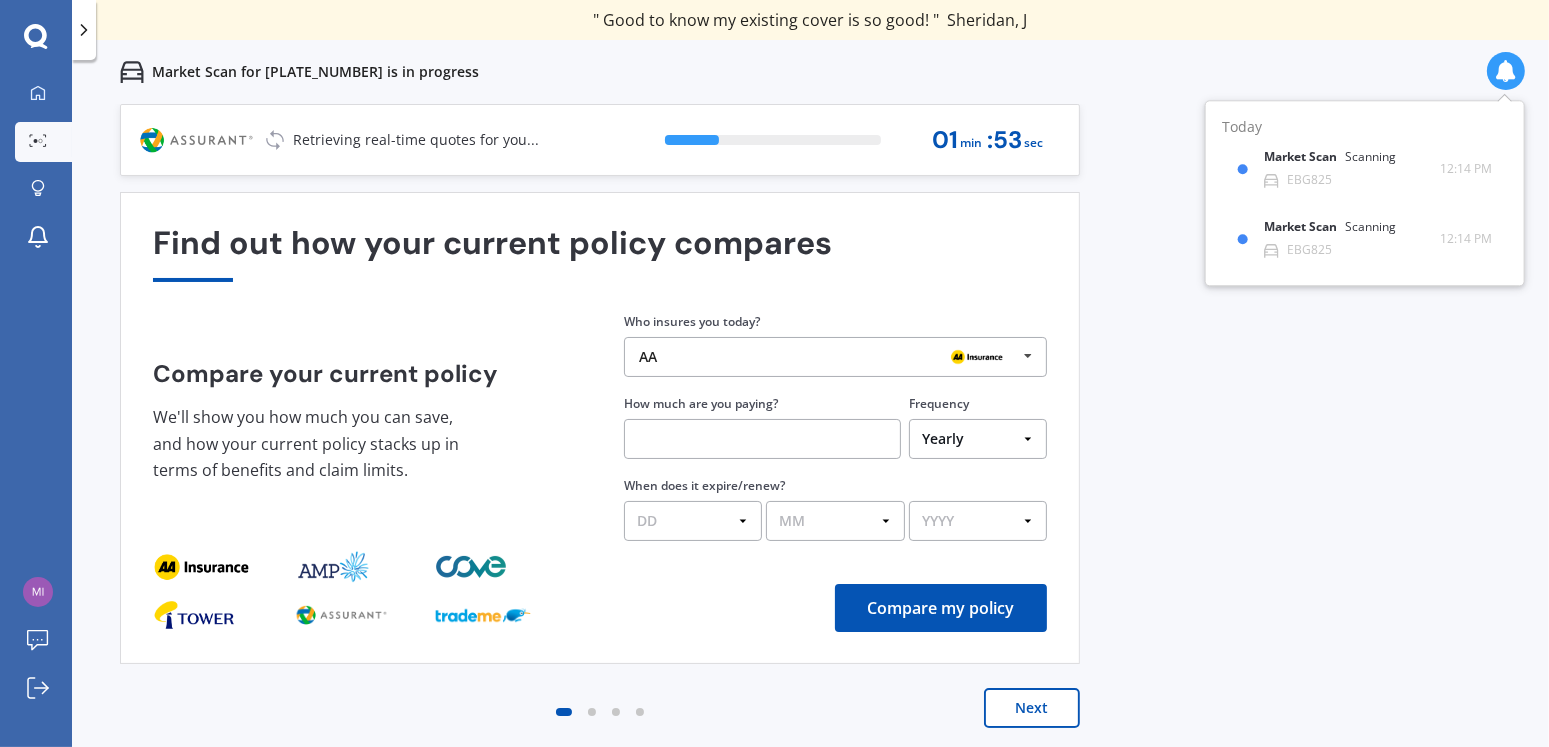 click at bounding box center [1028, 356] 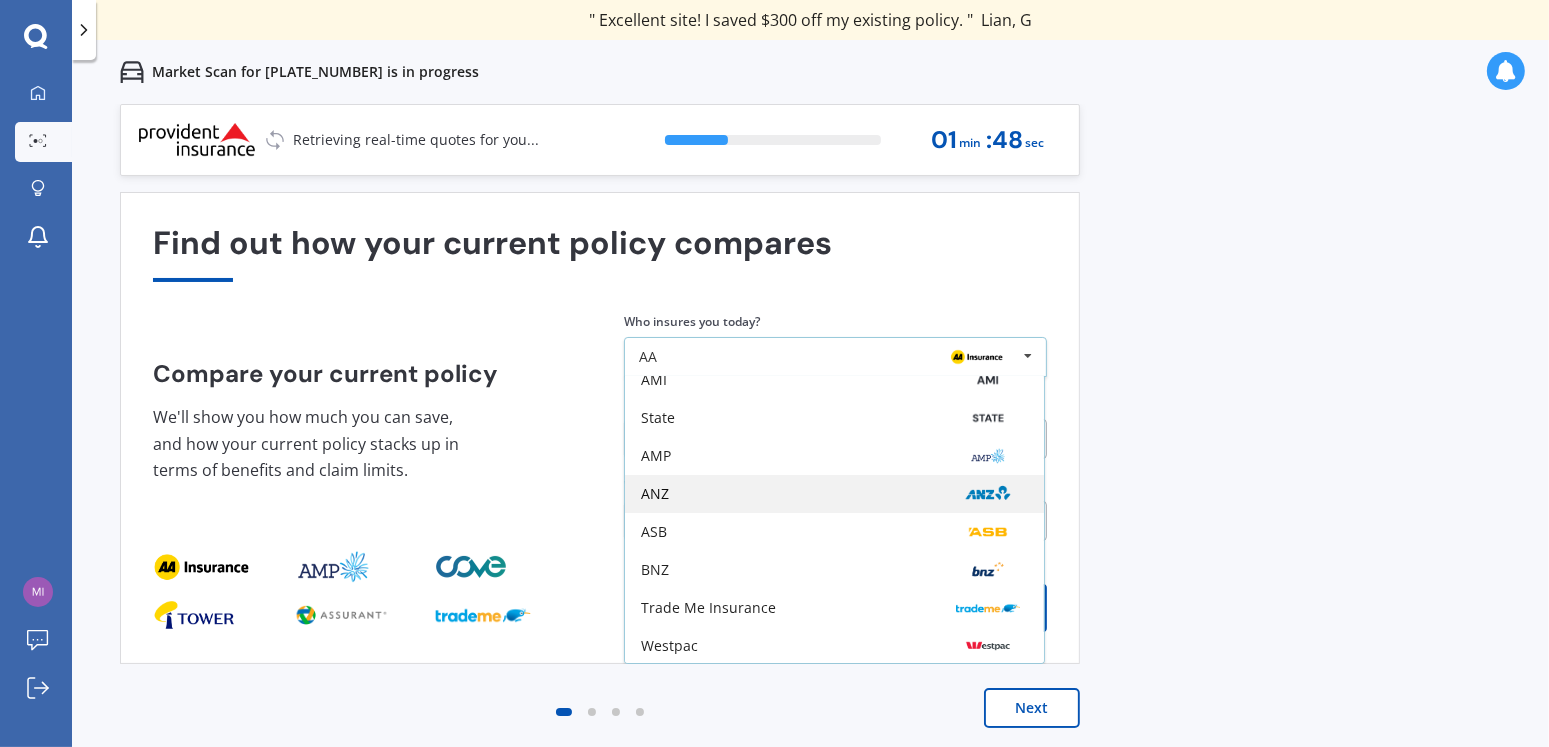scroll, scrollTop: 130, scrollLeft: 0, axis: vertical 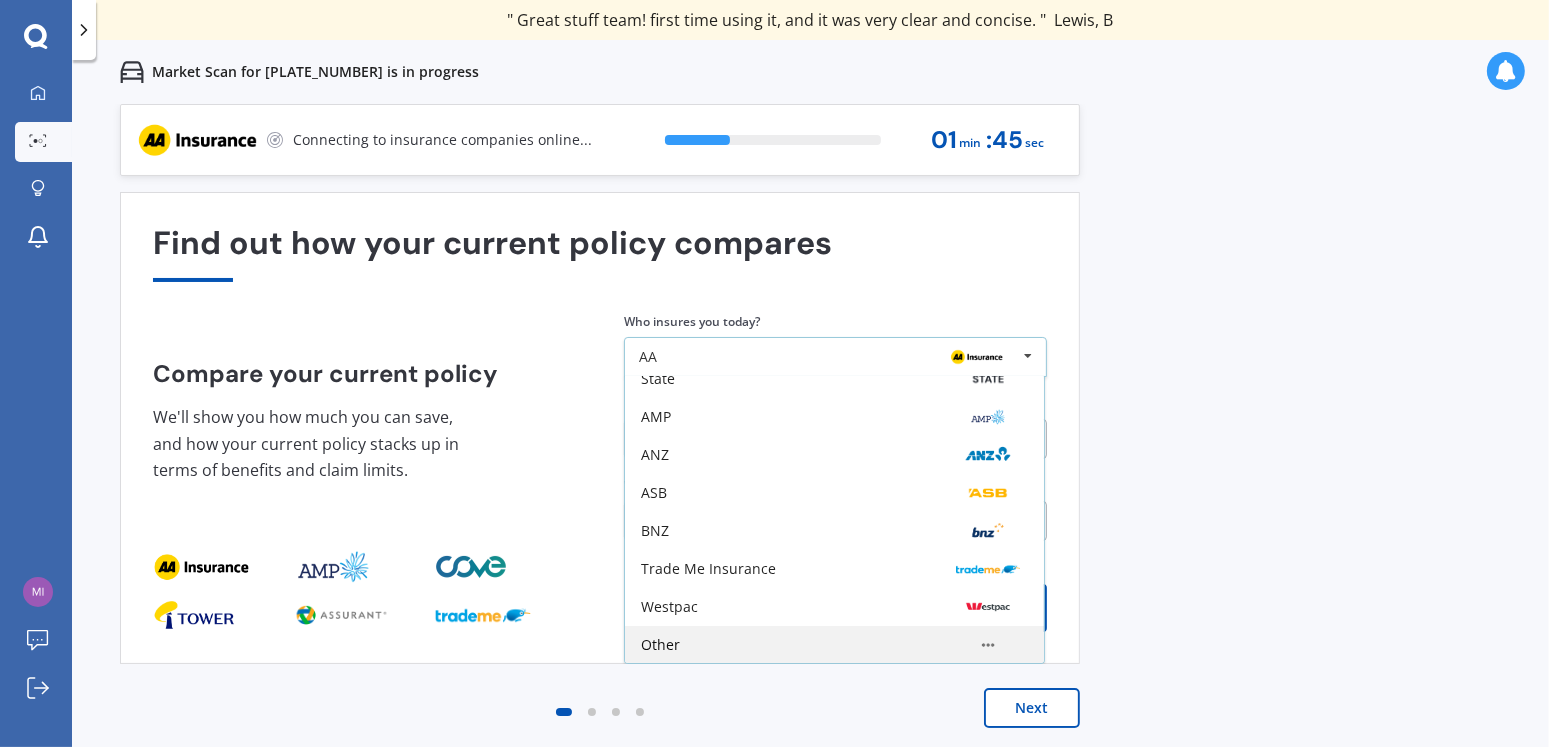 click at bounding box center (988, 265) 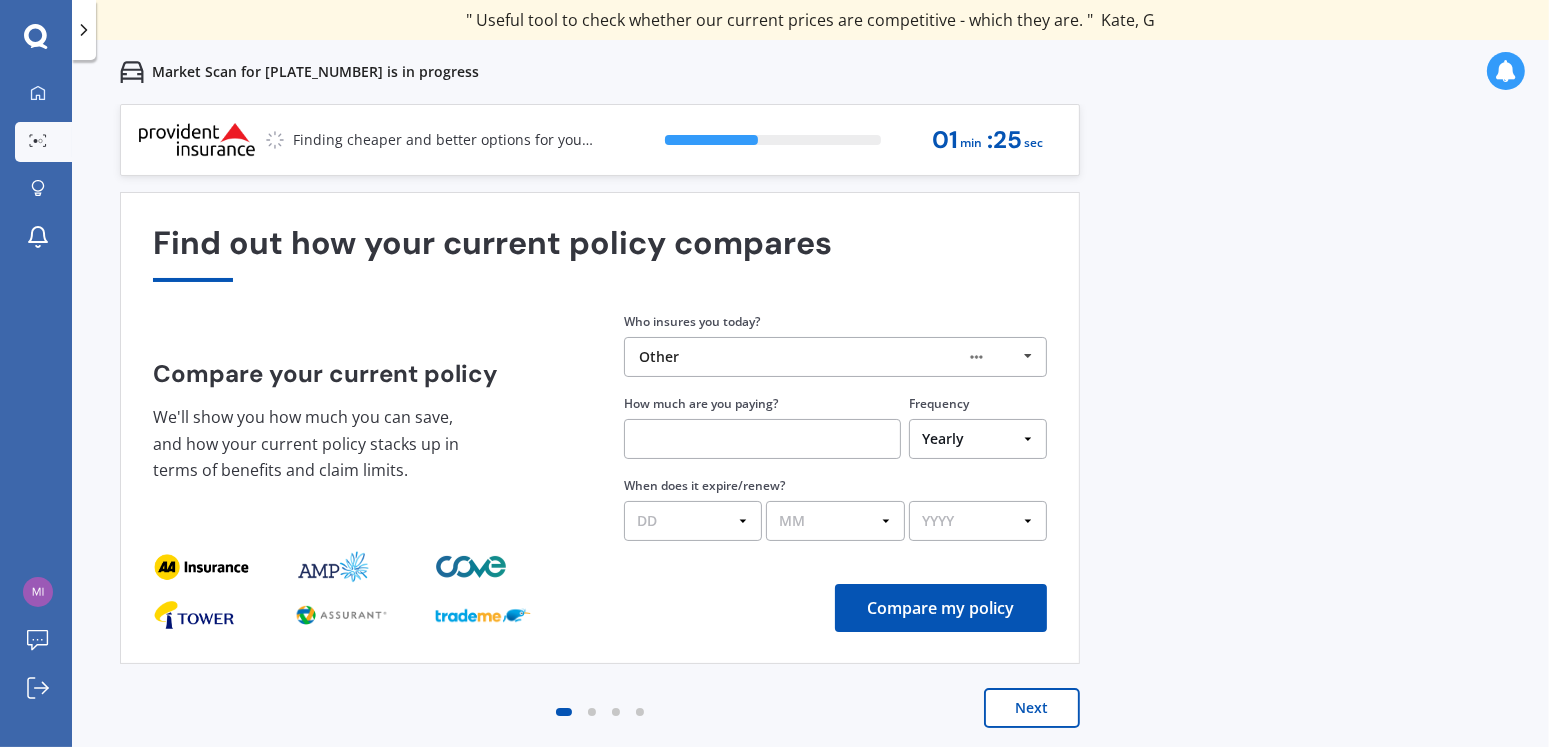 click at bounding box center [762, 439] 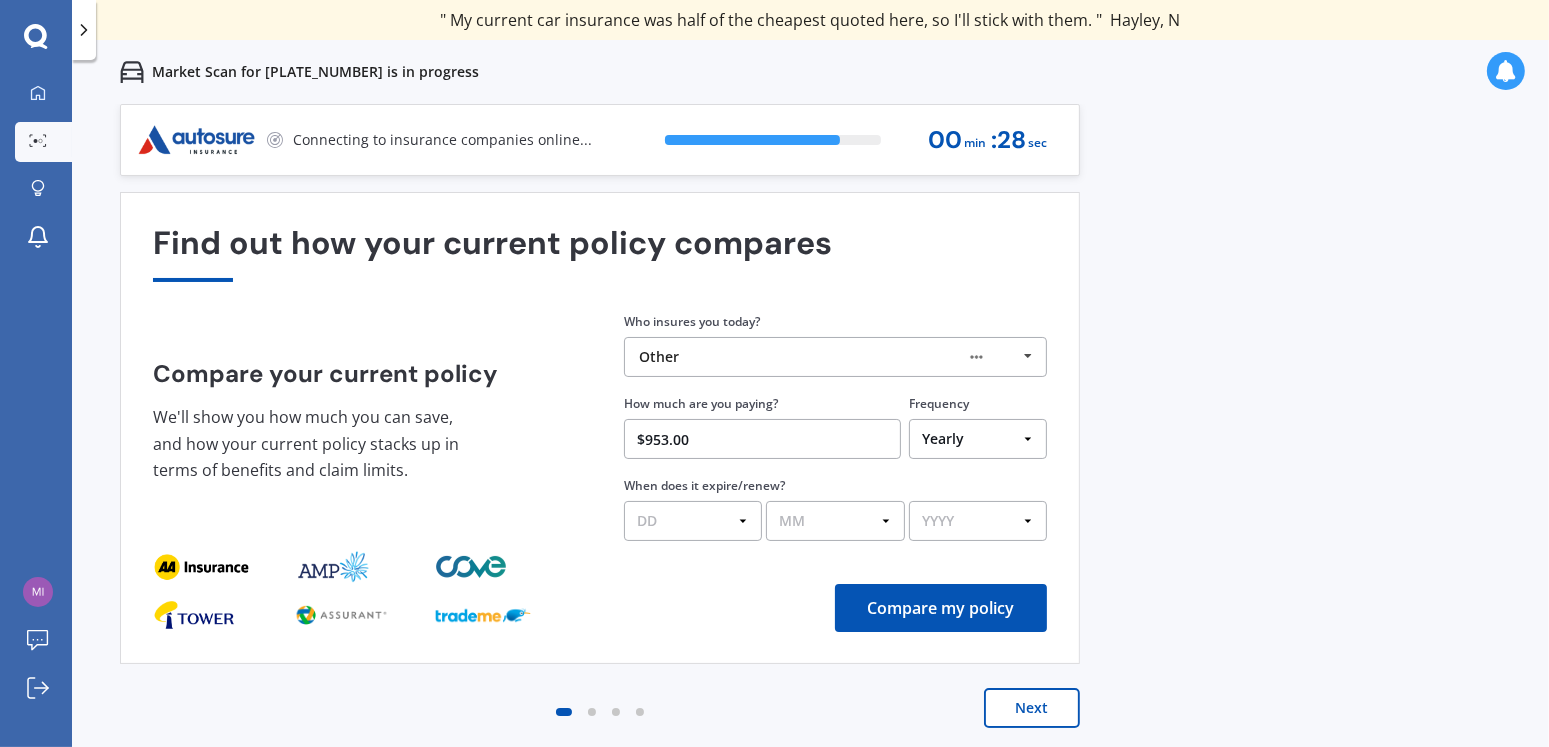 type on "$953.00" 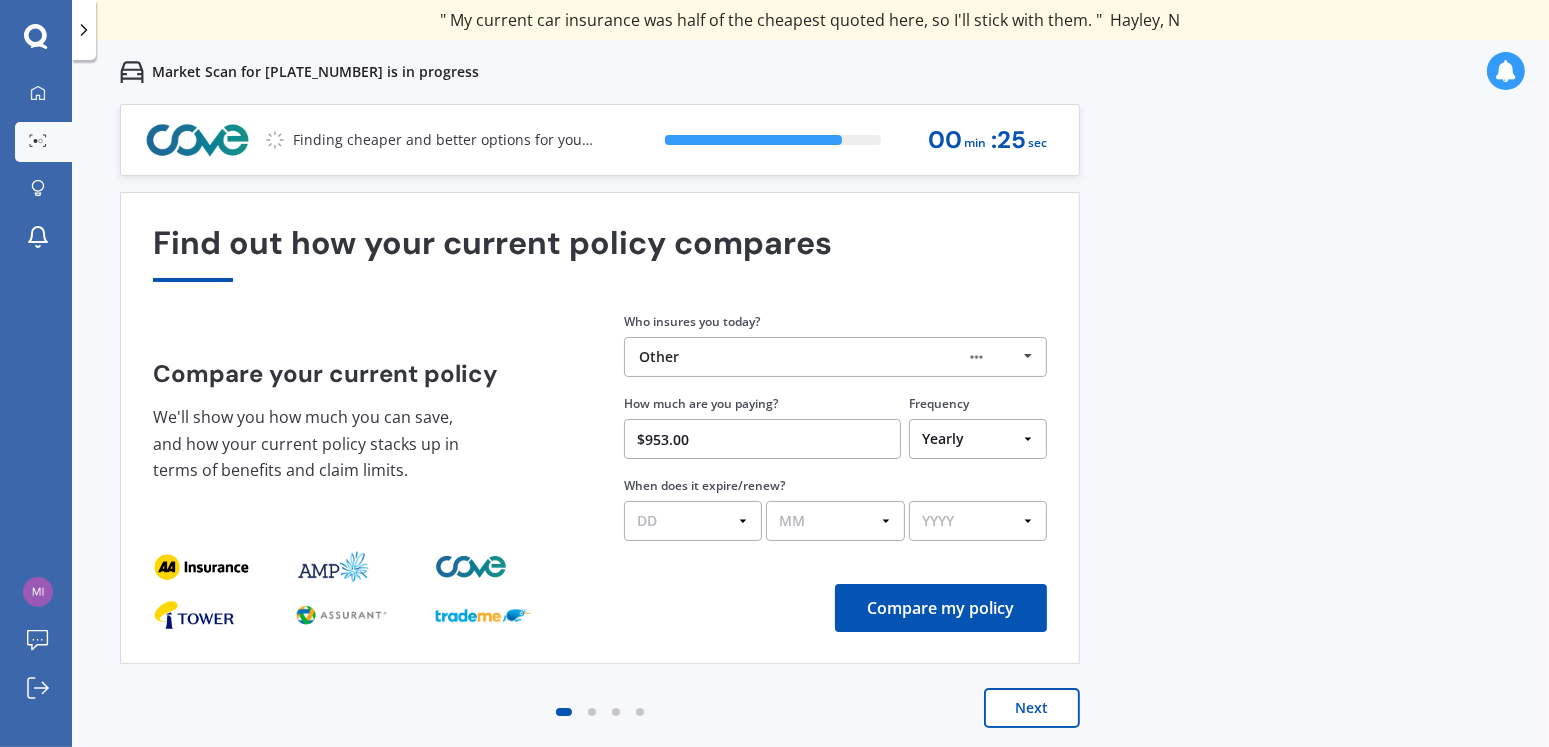 select on "31" 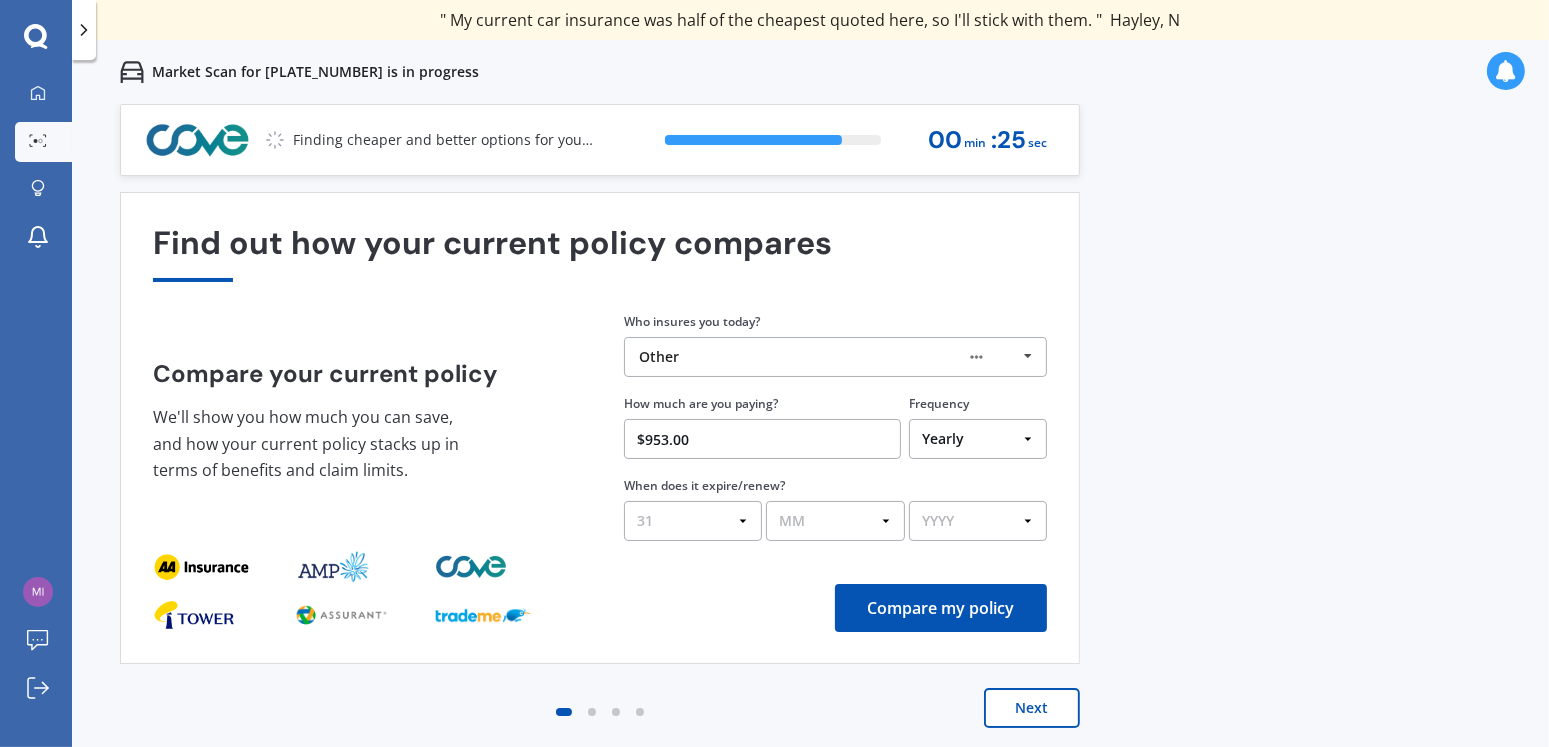 click on "DD 01 02 03 04 05 06 07 08 09 10 11 12 13 14 15 16 17 18 19 20 21 22 23 24 25 26 27 28 29 30 31" at bounding box center (693, 521) 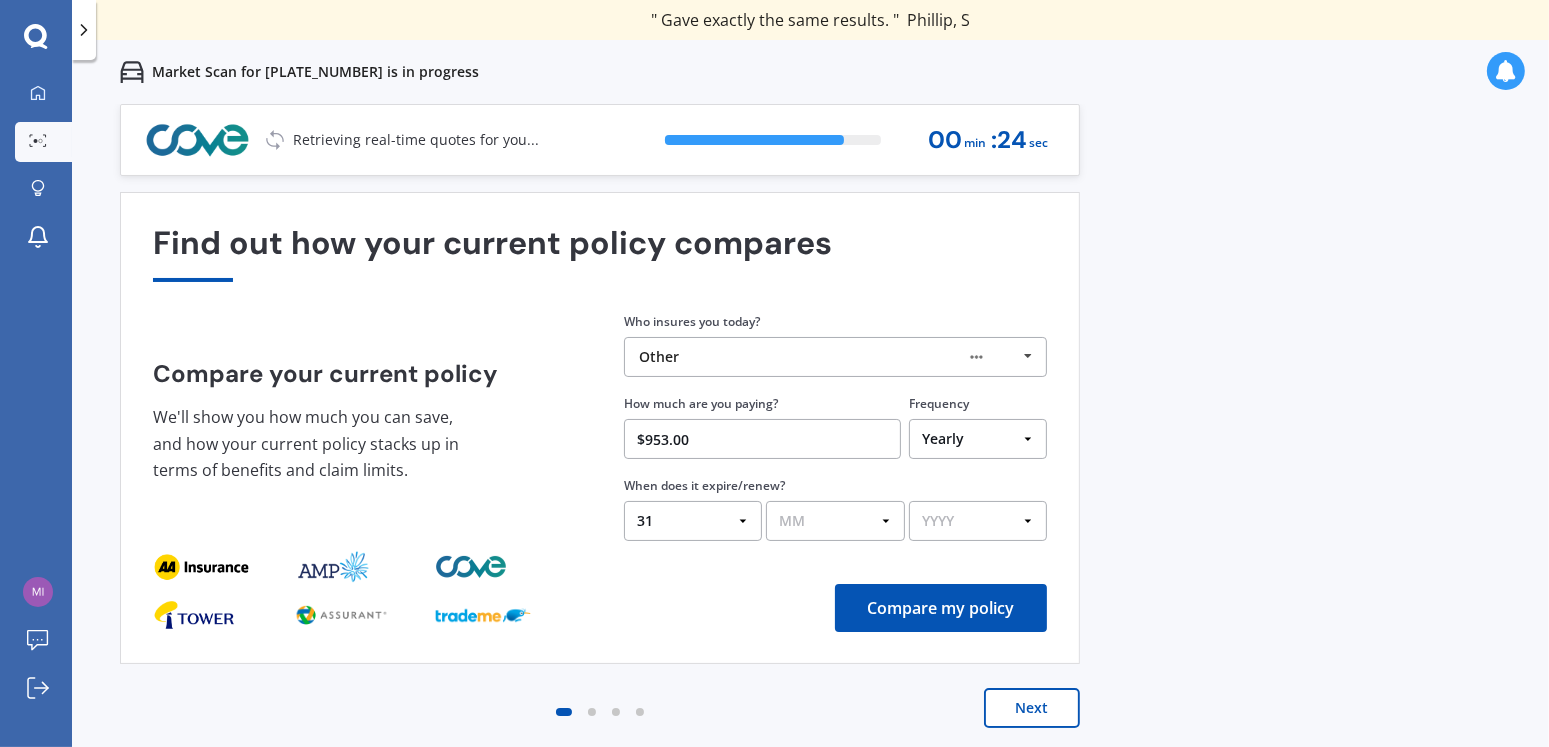 click on "MM 01 02 03 04 05 06 07 08 09 10 11 12" at bounding box center (835, 521) 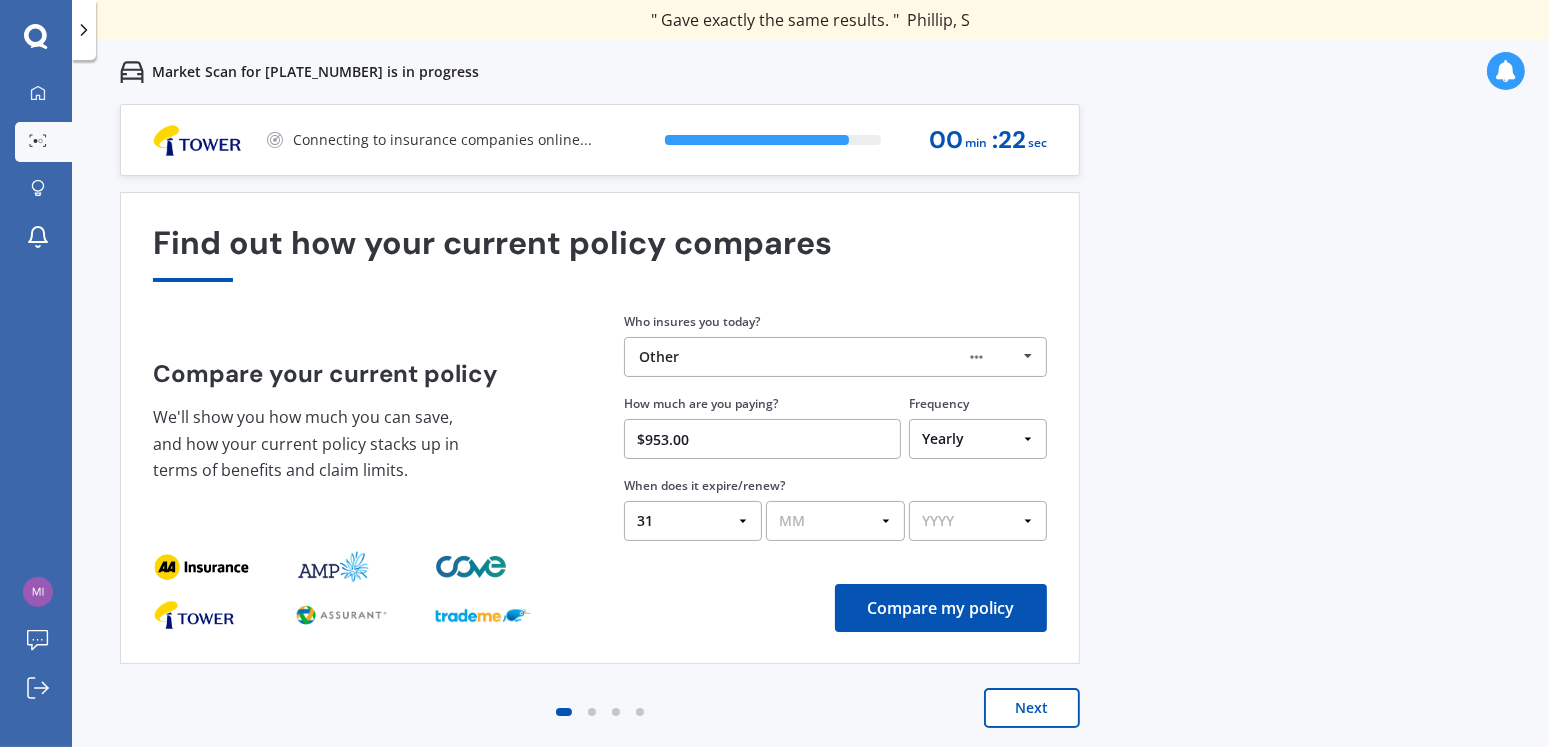 select on "07" 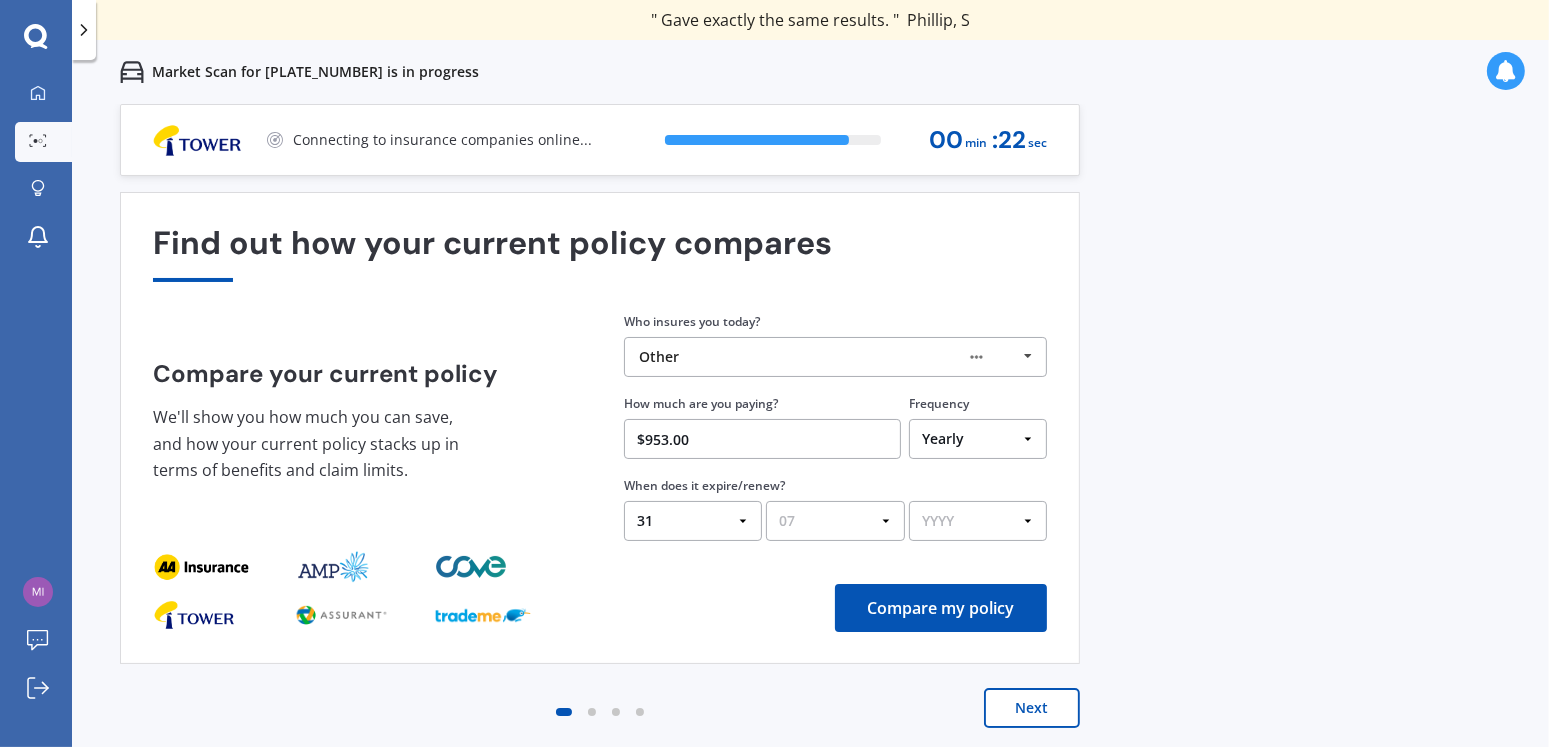 click on "MM 01 02 03 04 05 06 07 08 09 10 11 12" at bounding box center [835, 521] 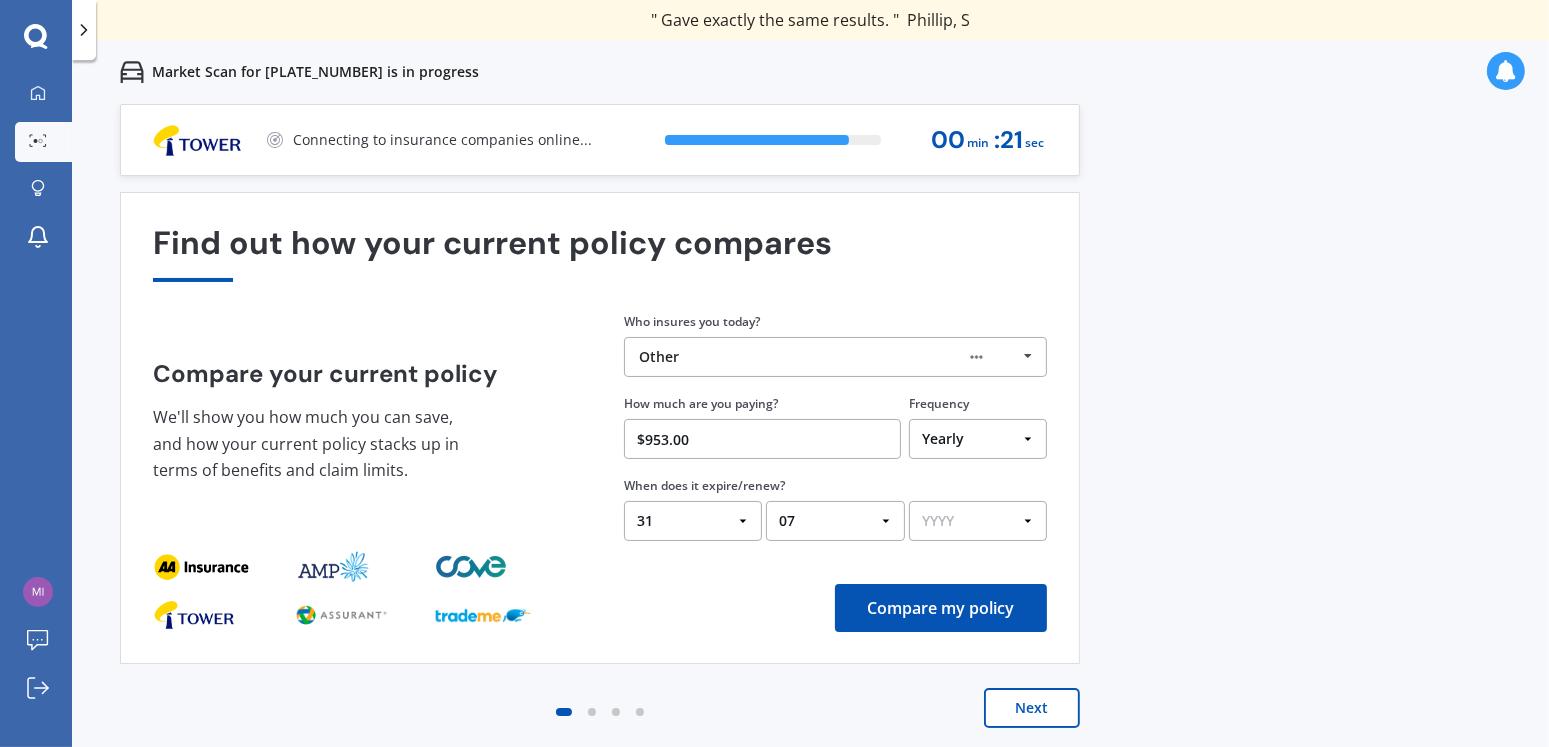 click on "YYYY 2026 2025 2024" at bounding box center (978, 521) 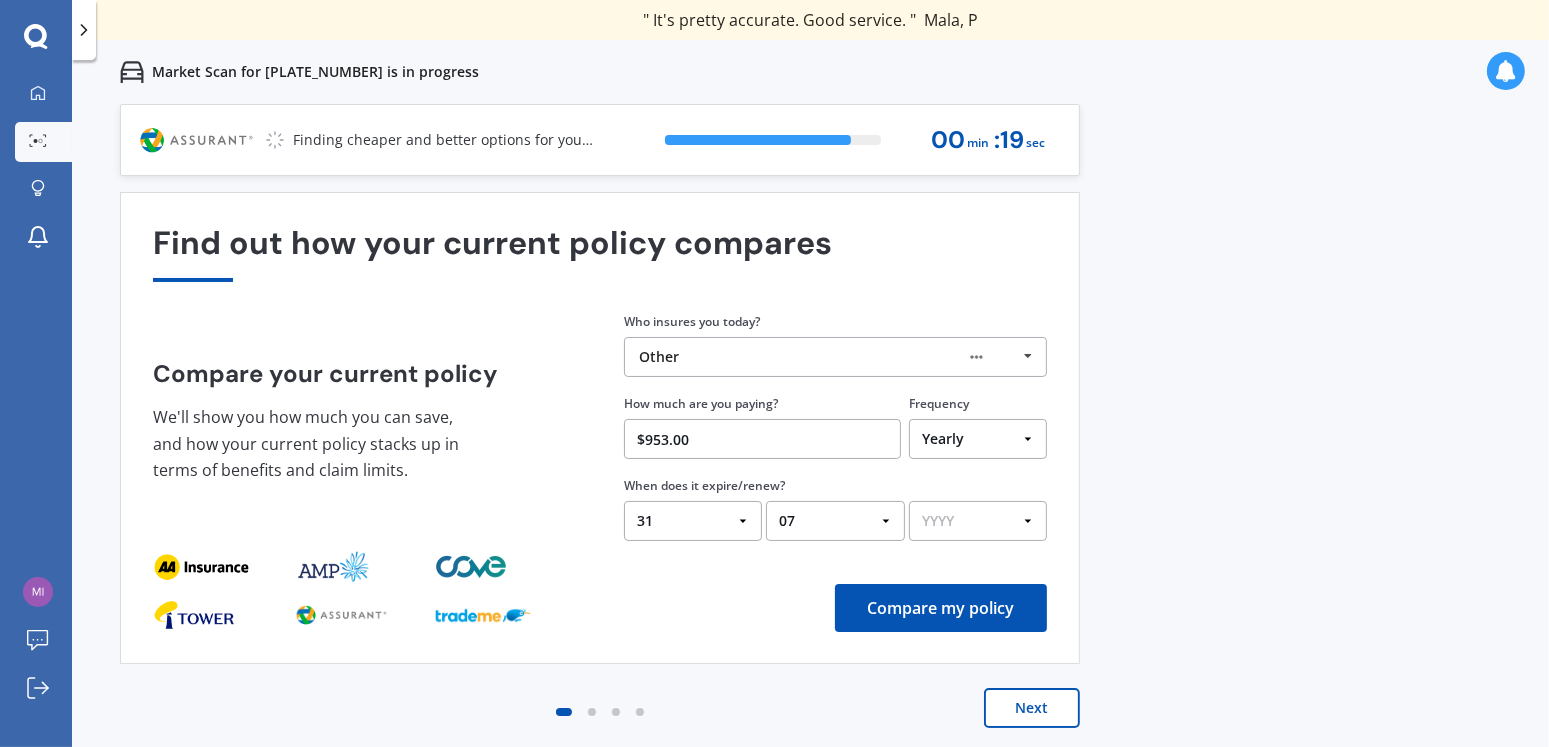 select on "2025" 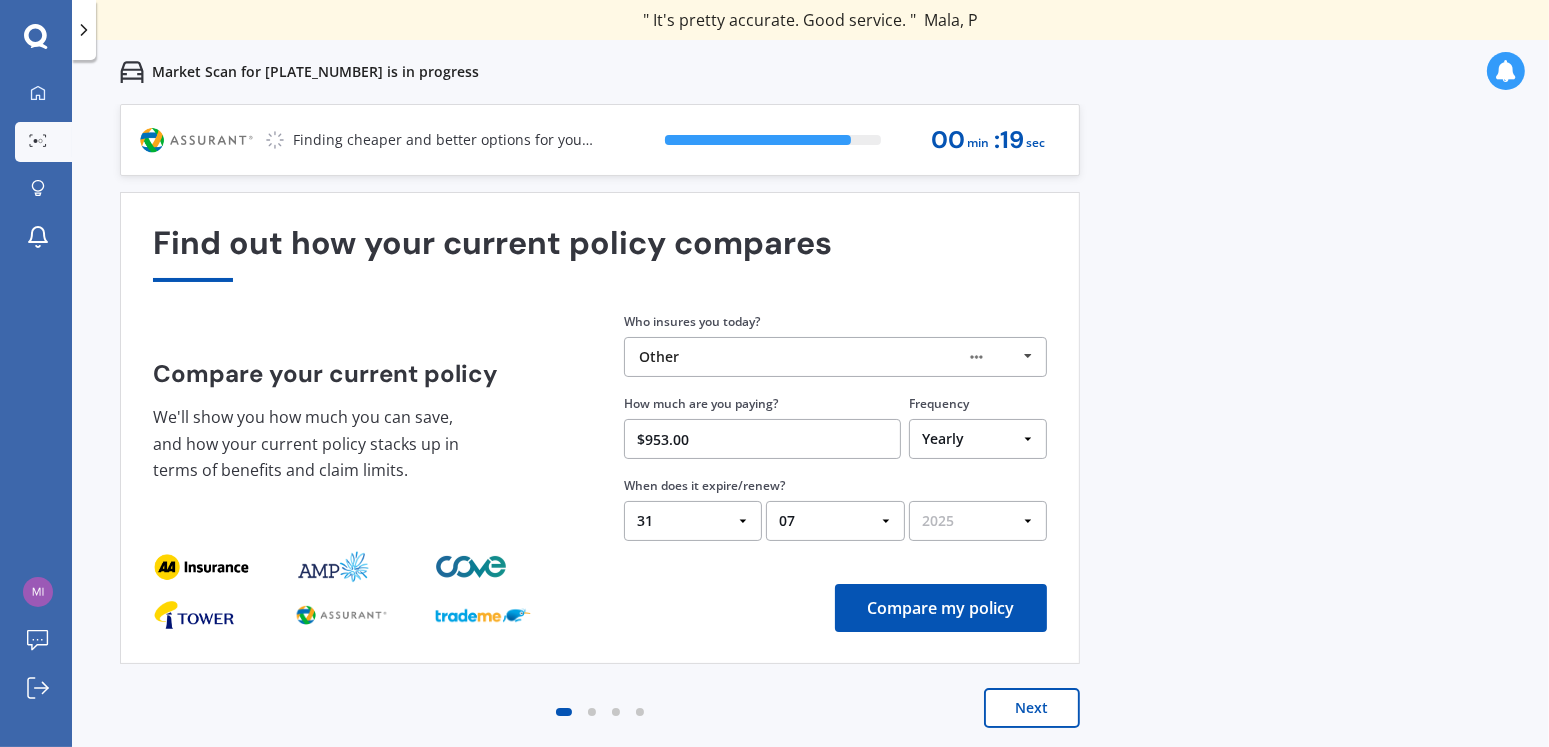 click on "YYYY 2026 2025 2024" at bounding box center [978, 521] 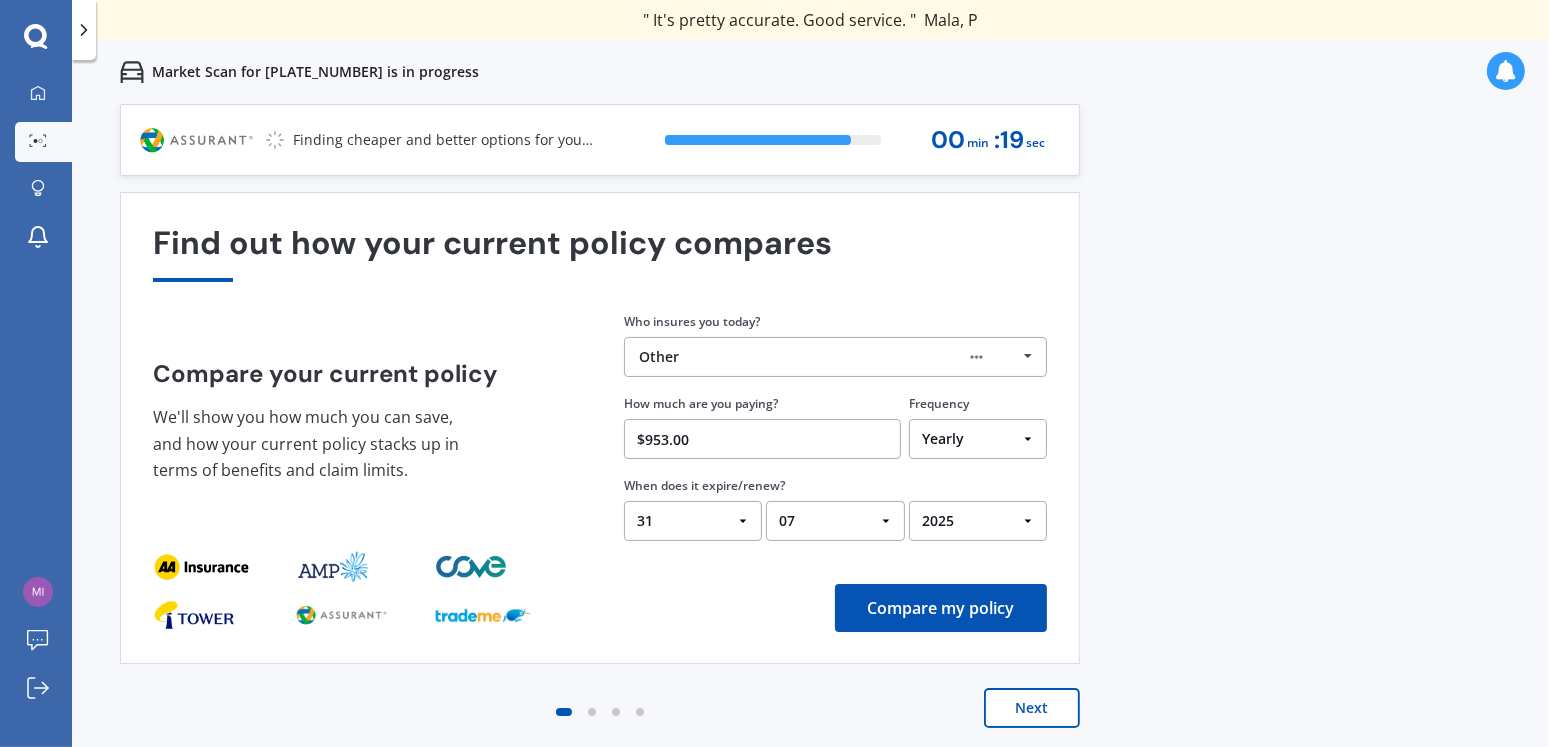 click on "Compare my policy" at bounding box center (941, 608) 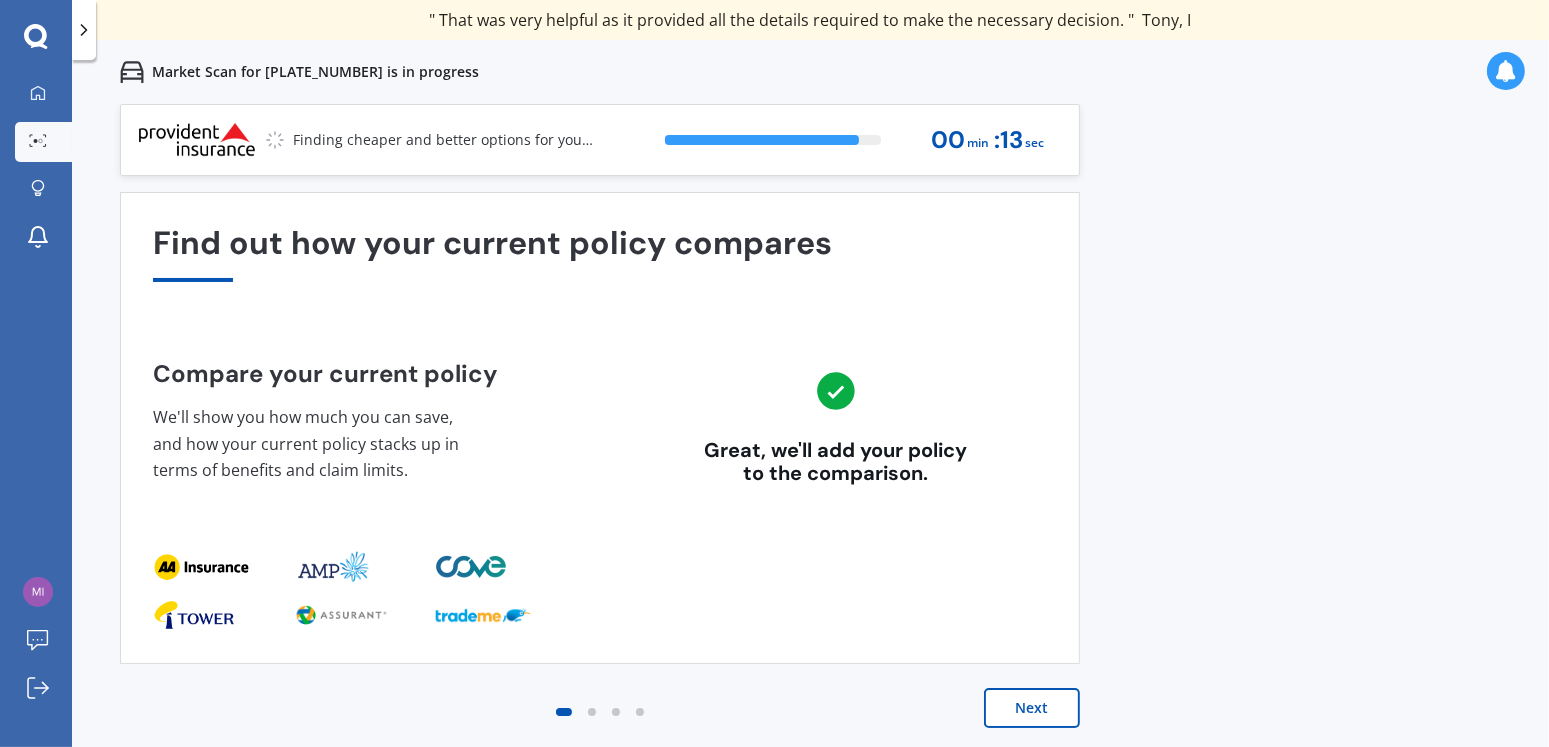 click on "Next" at bounding box center [1032, 708] 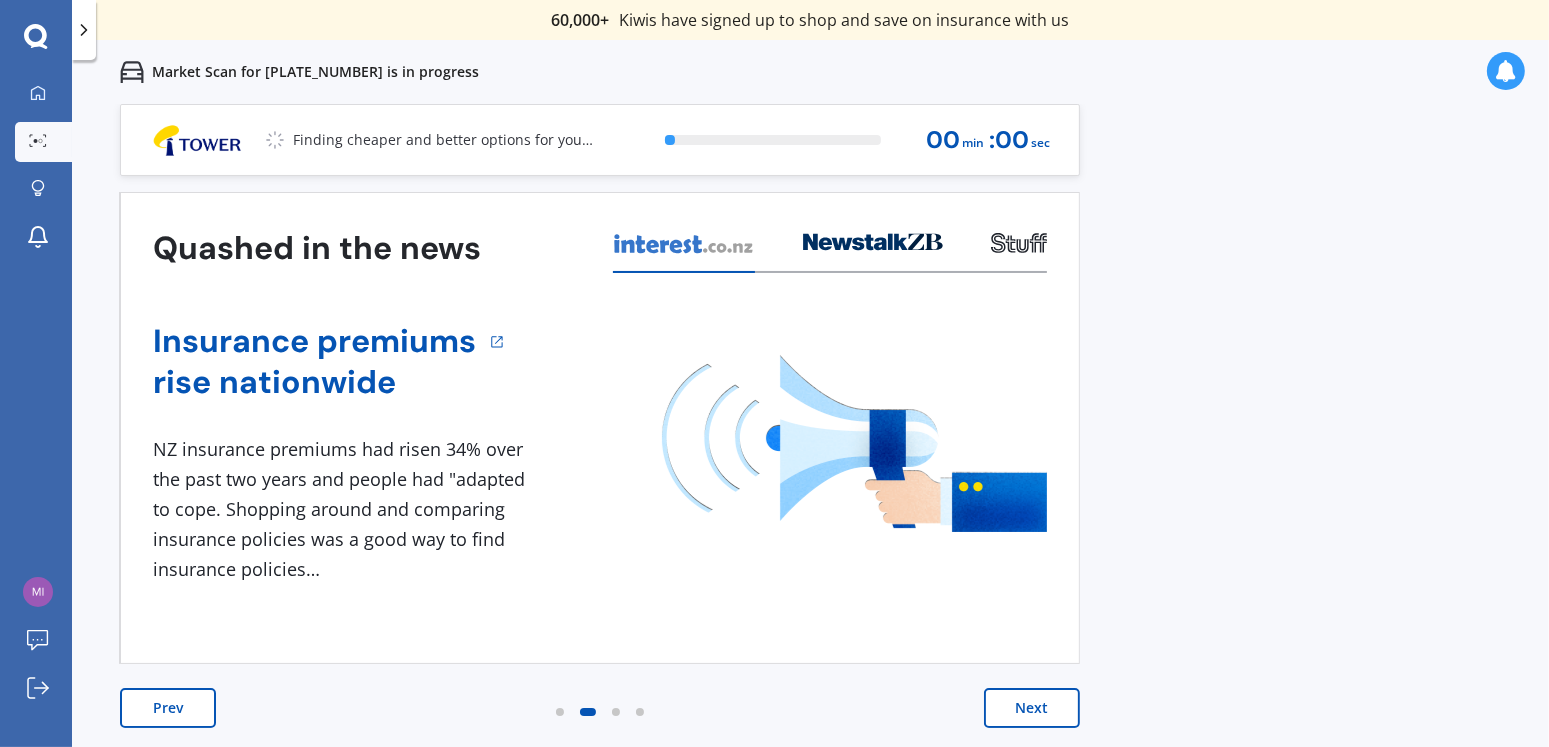 click on "Next" at bounding box center [1032, 708] 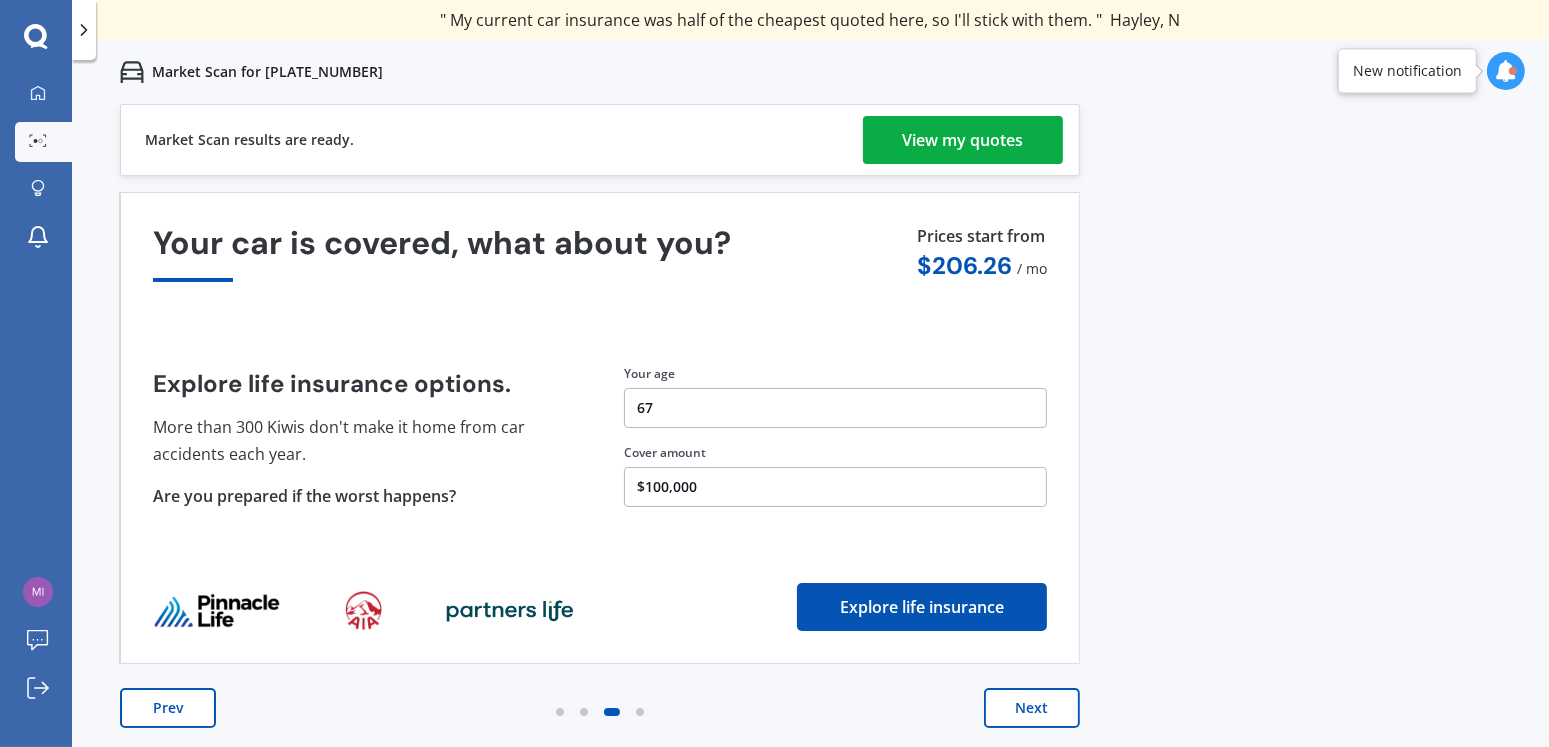 click on "Next" at bounding box center (1032, 708) 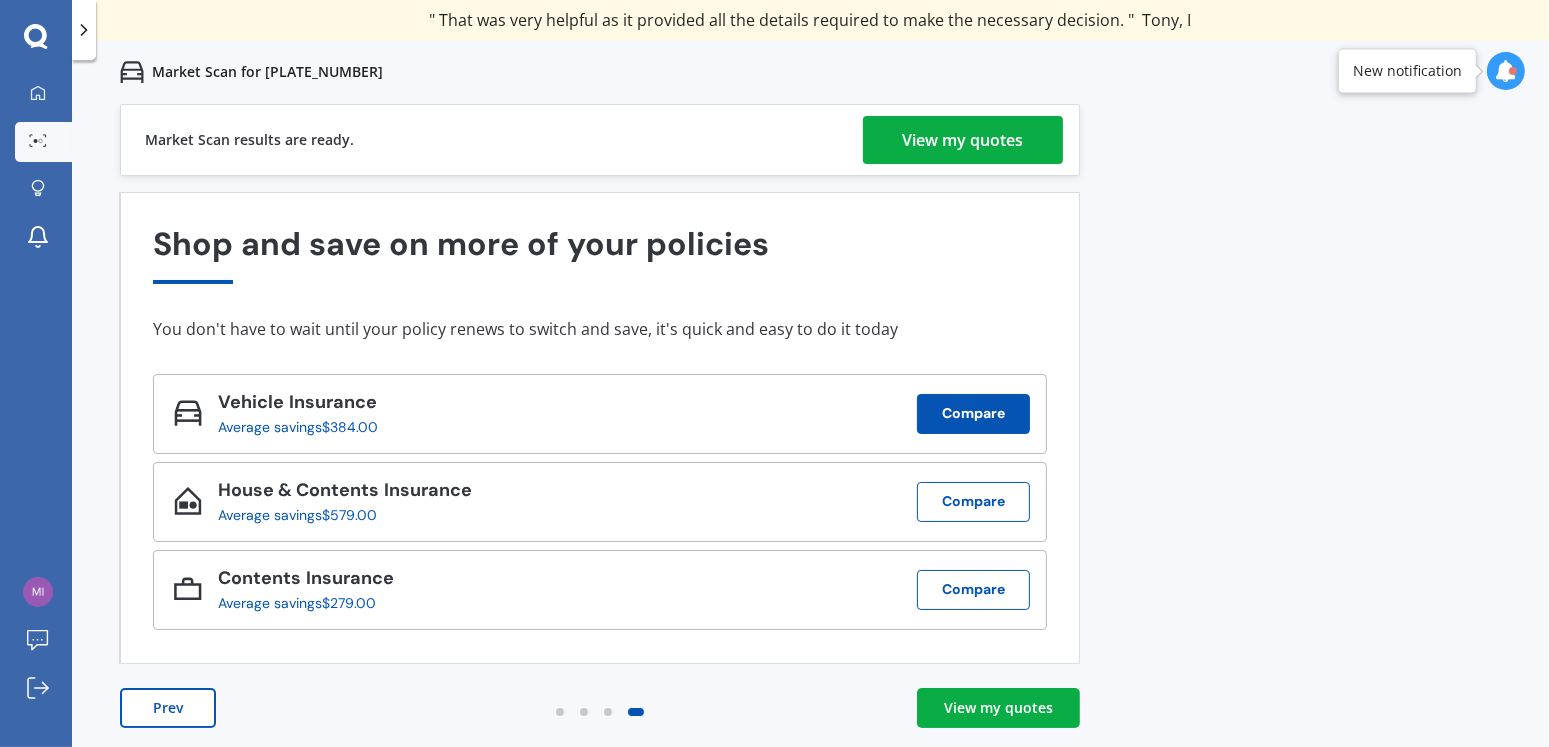 click on "Compare" at bounding box center (973, 414) 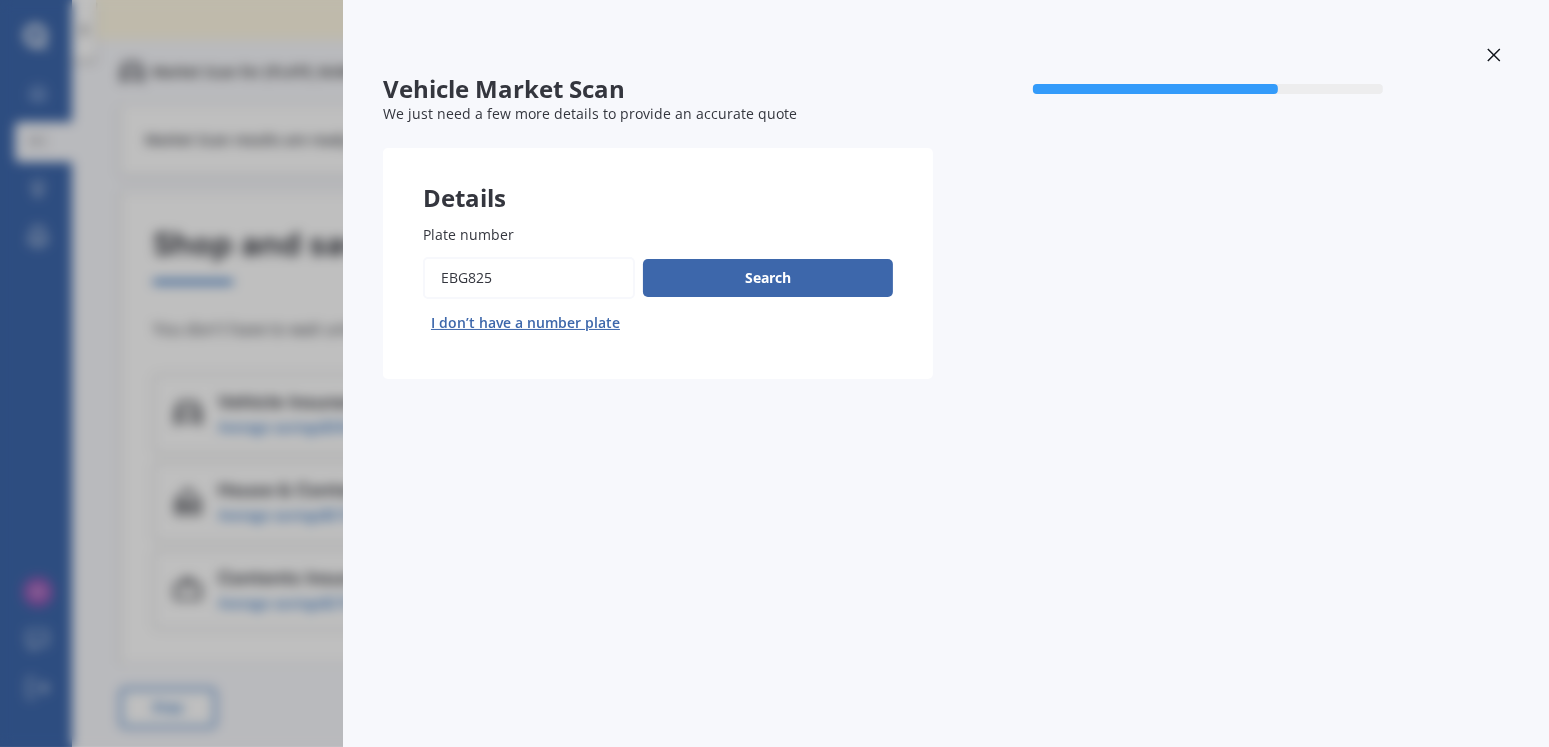 click at bounding box center [1494, 55] 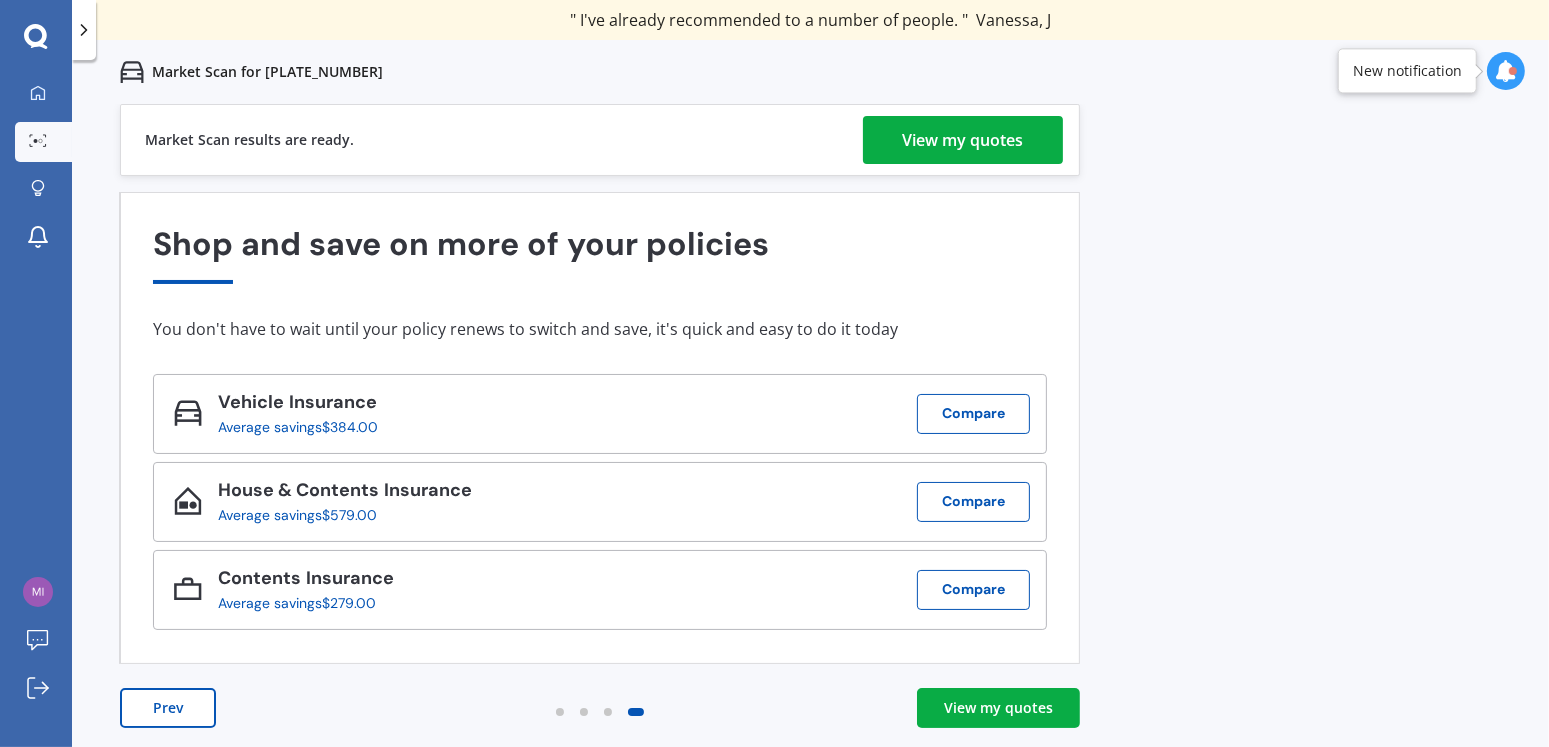 click on "View my quotes" at bounding box center [998, 708] 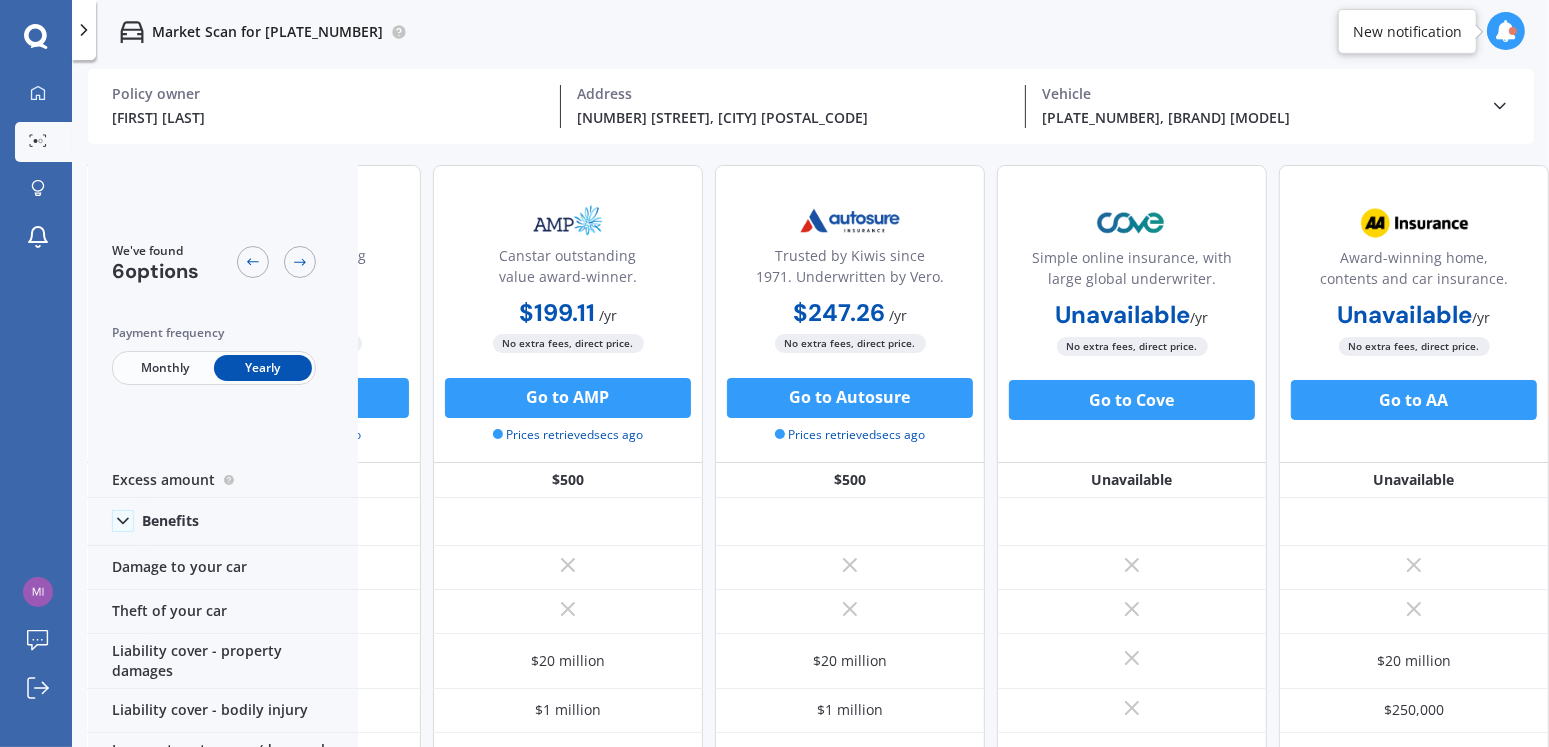 scroll, scrollTop: 0, scrollLeft: 495, axis: horizontal 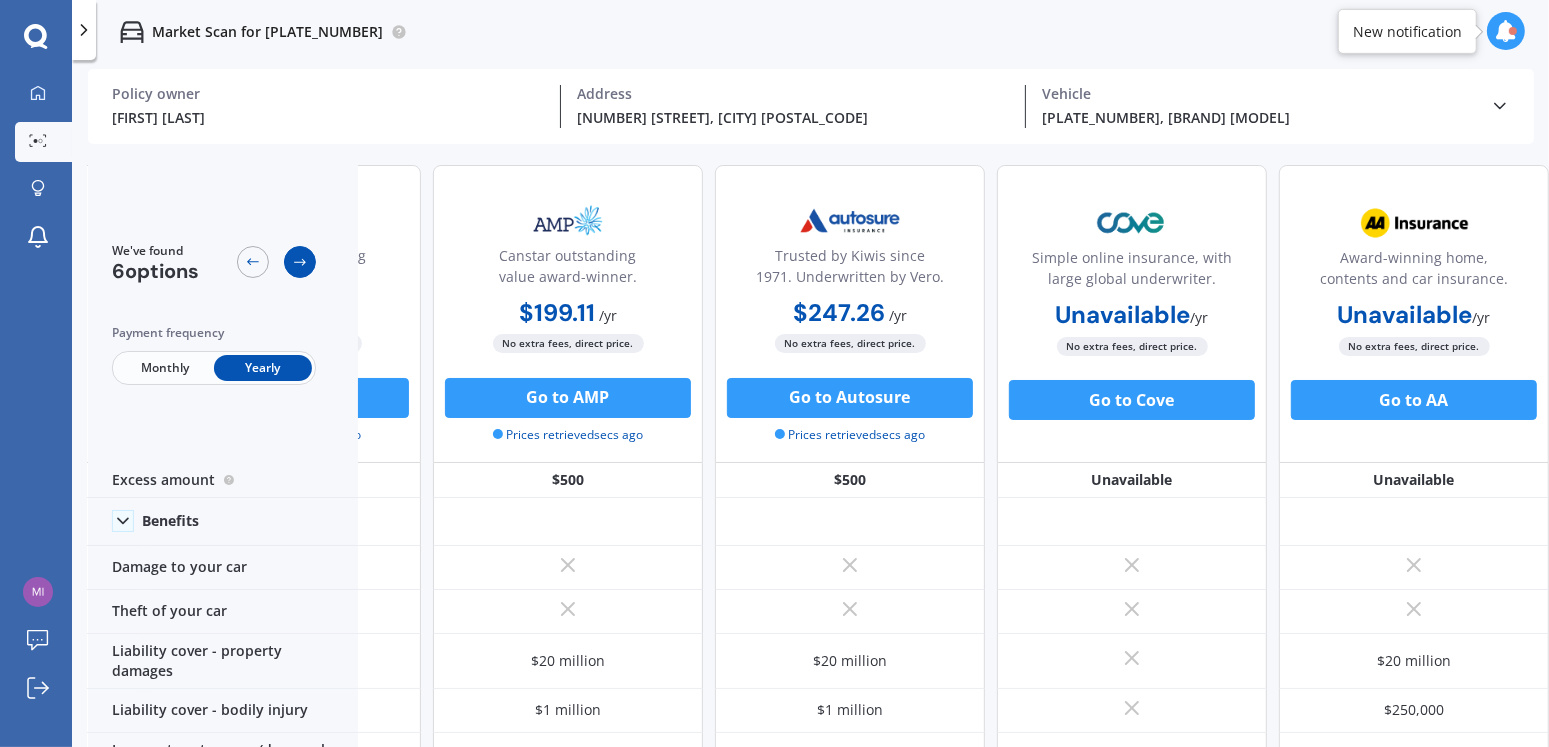 click at bounding box center [300, 262] 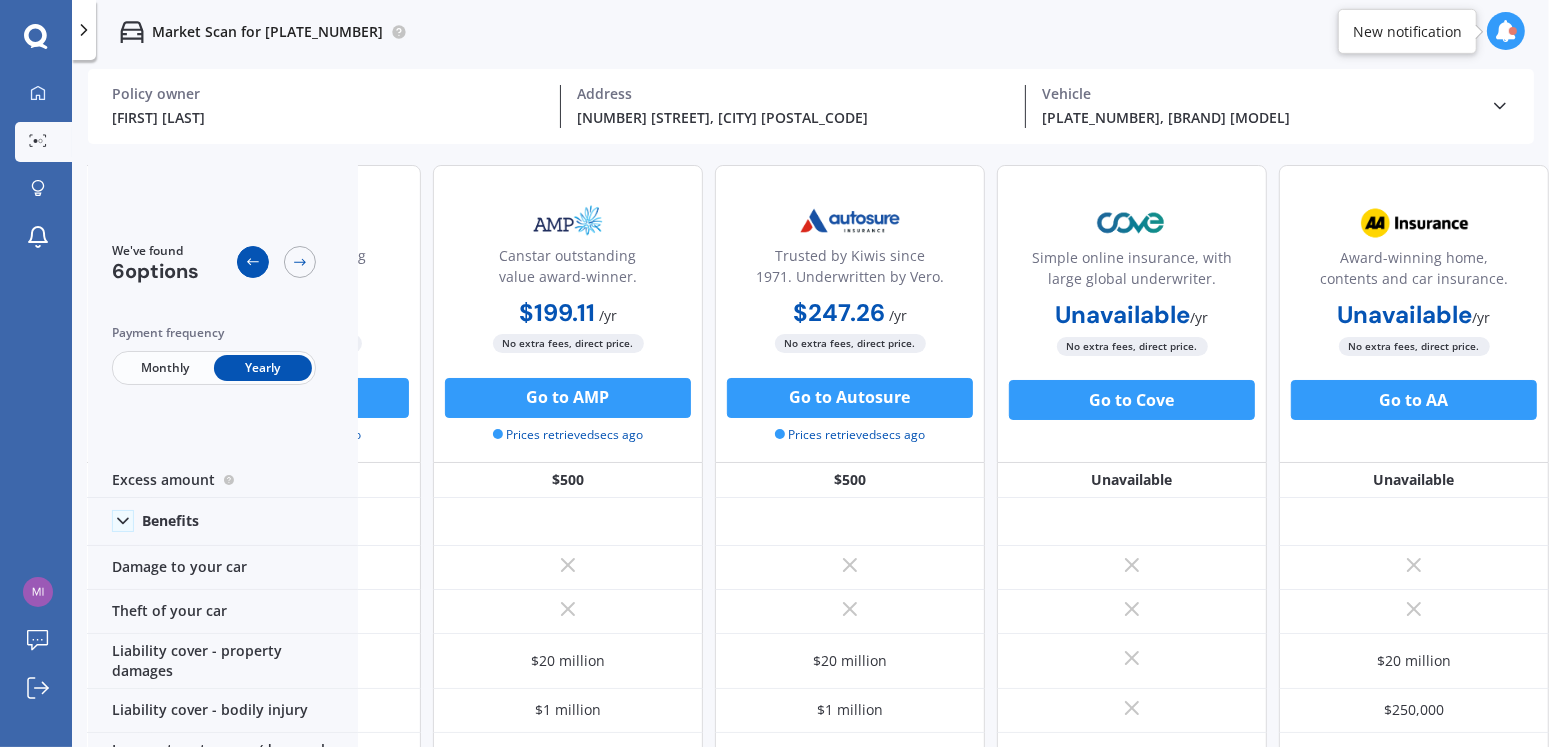 click at bounding box center [253, 262] 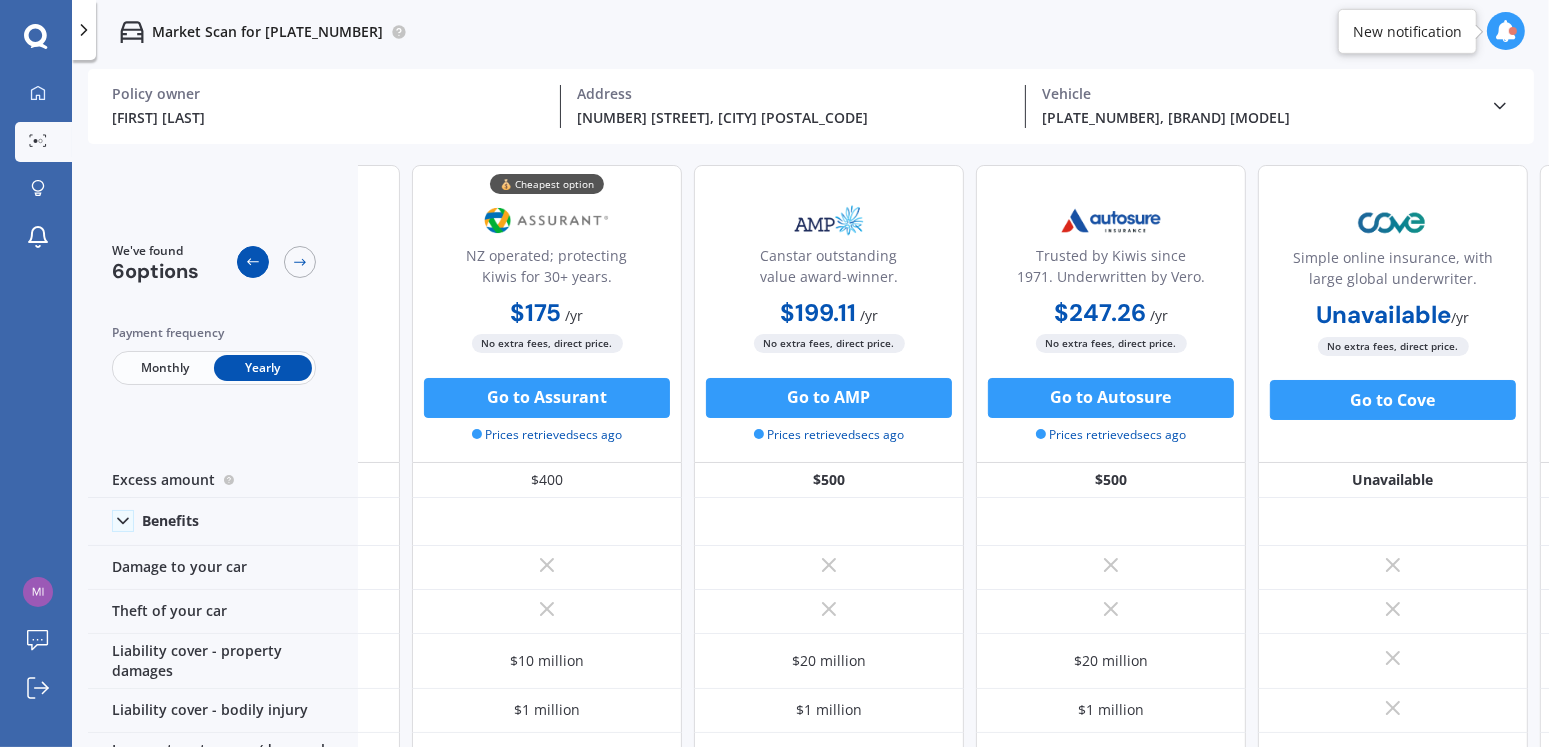 click at bounding box center [253, 262] 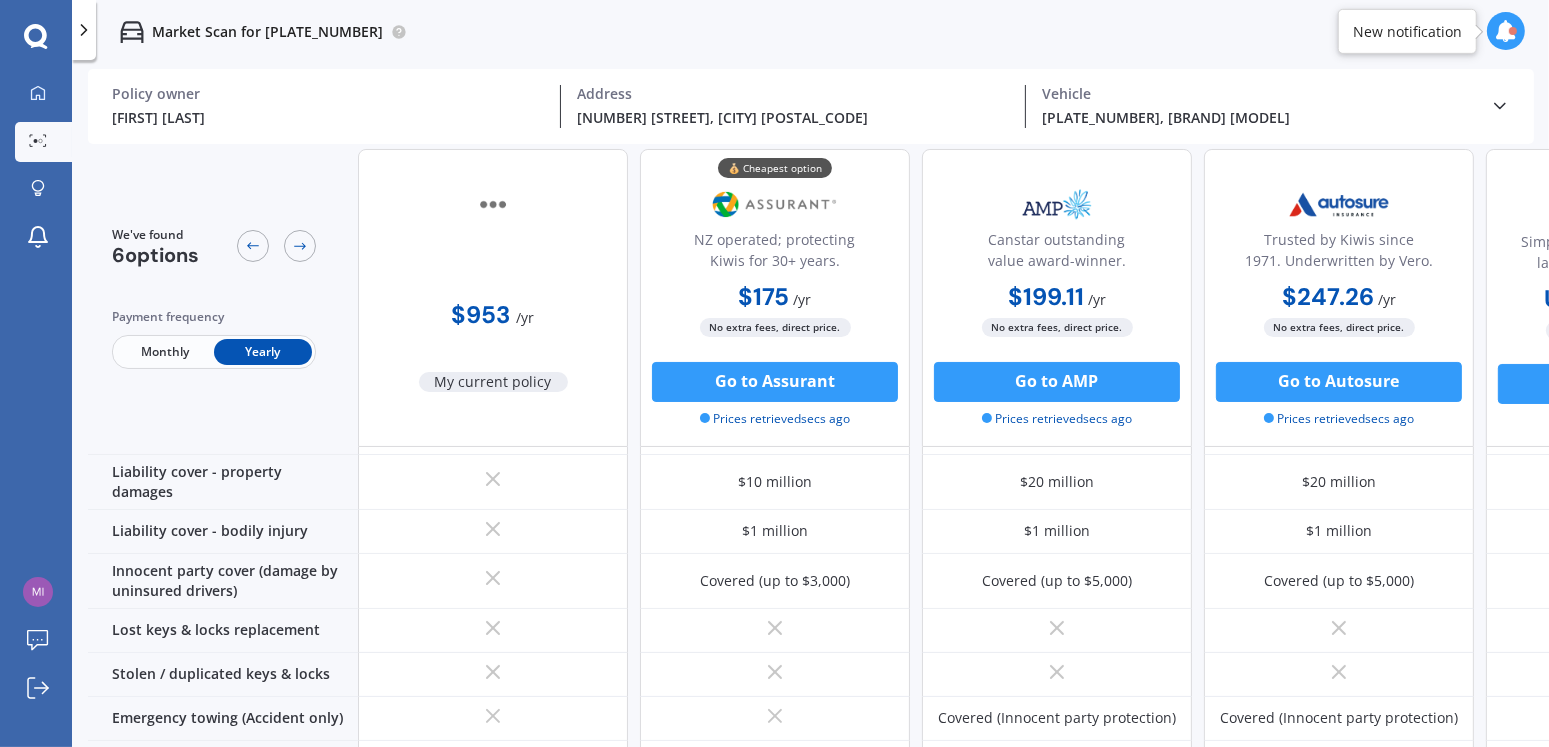 scroll, scrollTop: 0, scrollLeft: 0, axis: both 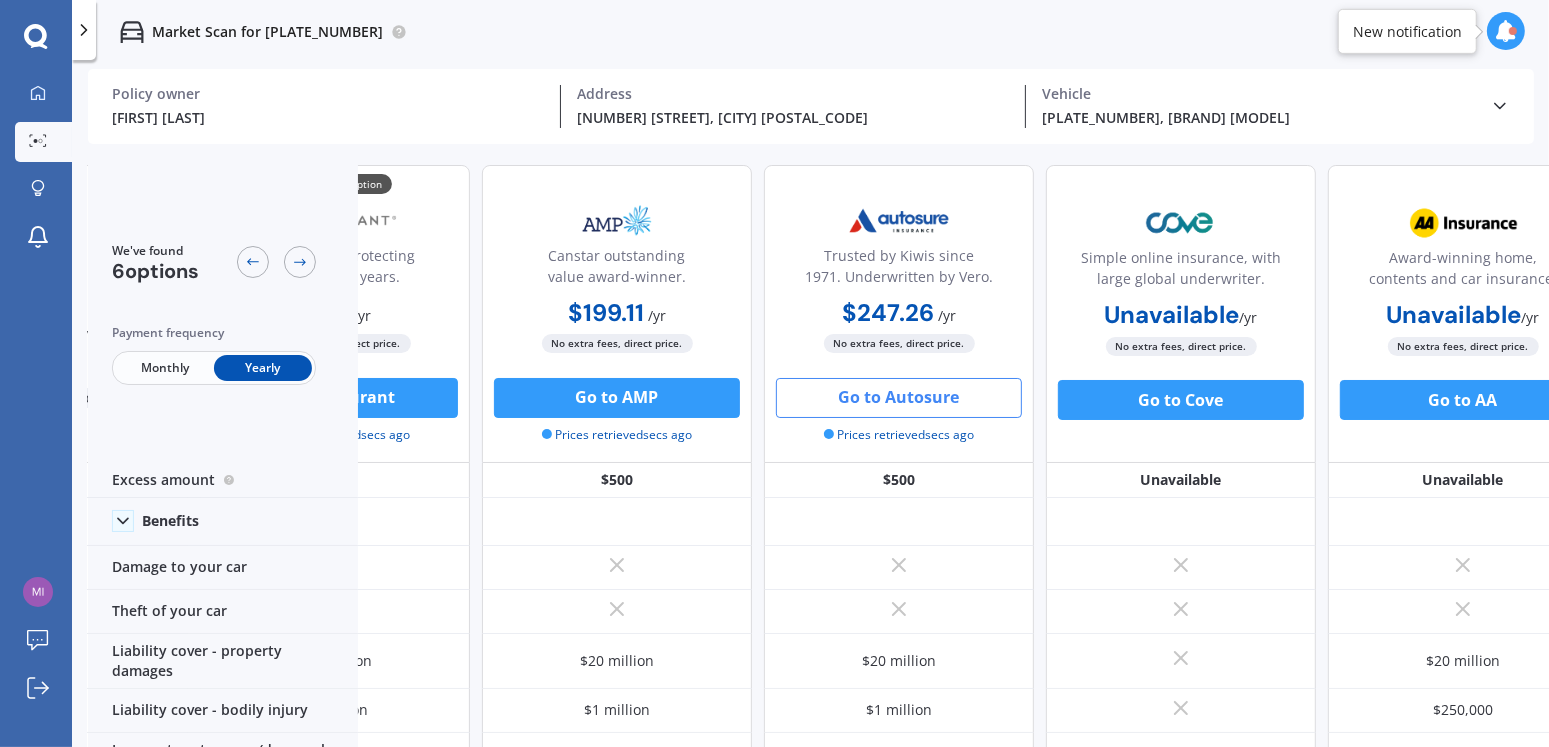 click on "Go to Autosure" at bounding box center (335, 398) 